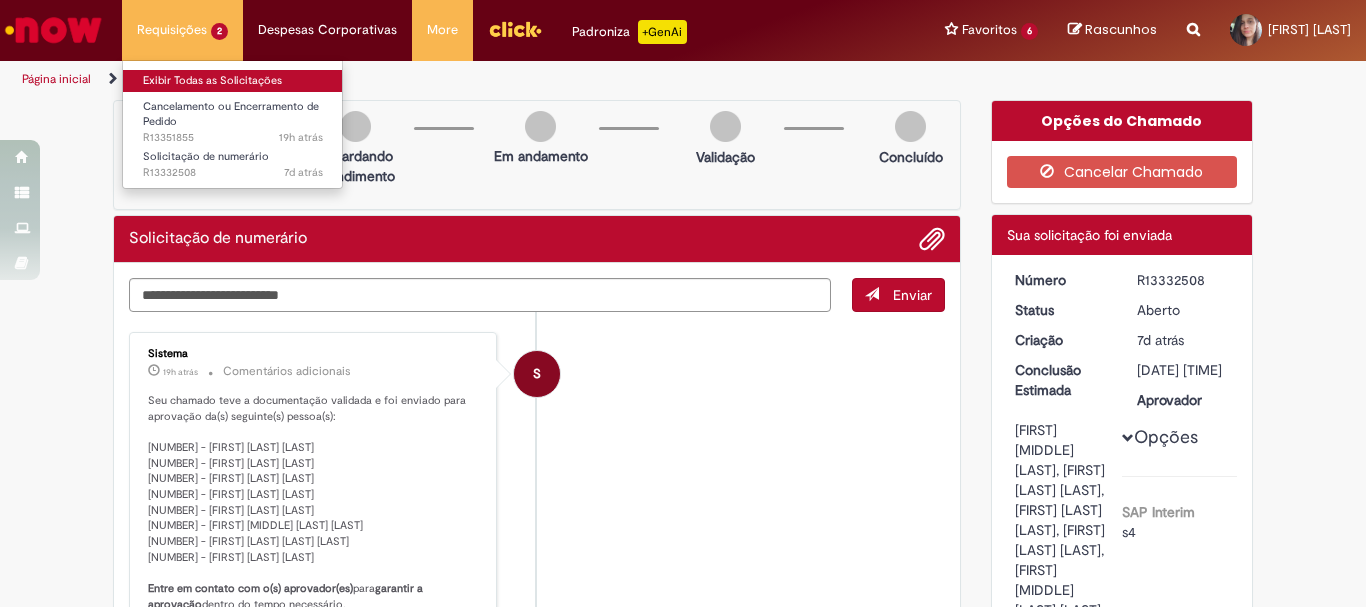 scroll, scrollTop: 0, scrollLeft: 0, axis: both 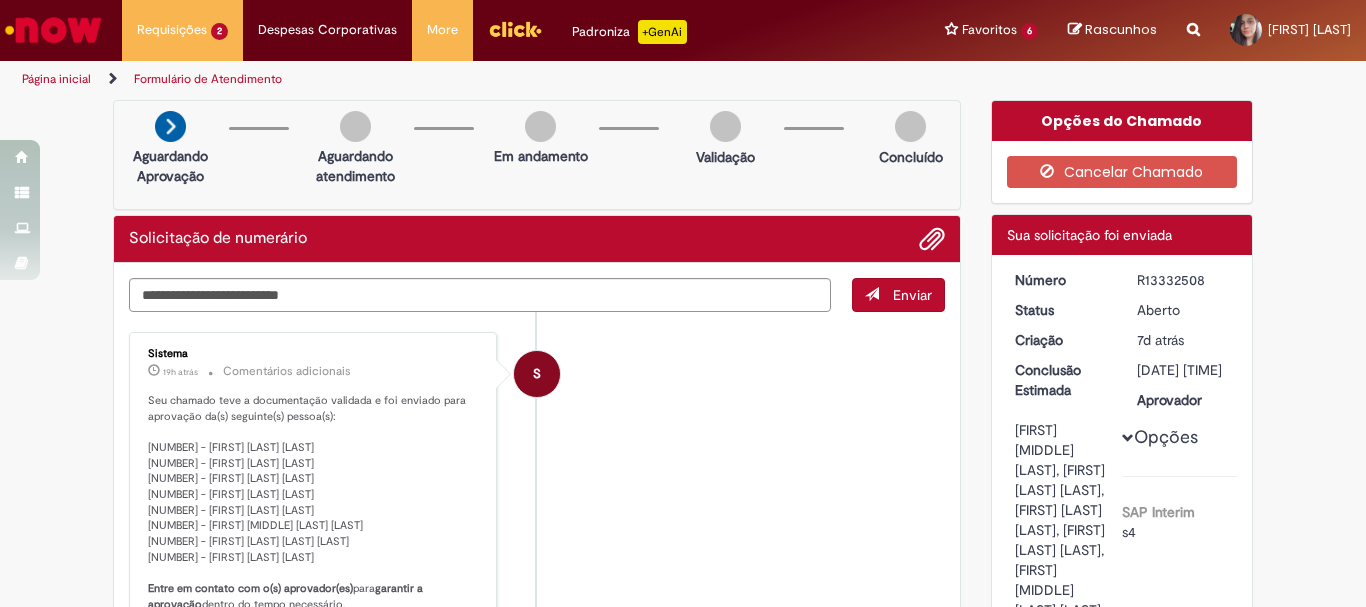 click on "Sistema
[TIME_AGO] [TIME_AGO]     Comentários adicionais
Seu chamado teve a documentação validada e foi enviado para aprovação da(s) seguinte(s) pessoa(s): Entre em contato com o(s) aprovador(es)  para  garantir a aprovação  dentro do tempo necessário." at bounding box center [683, 1496] 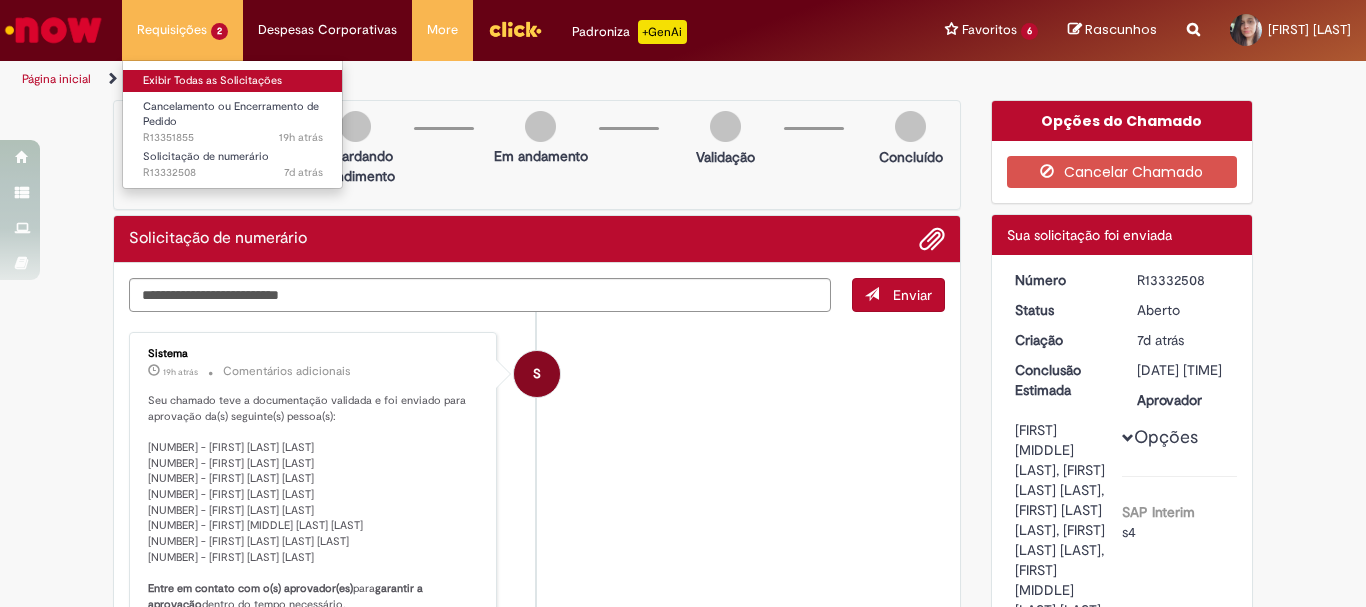 click on "Exibir Todas as Solicitações" at bounding box center [233, 81] 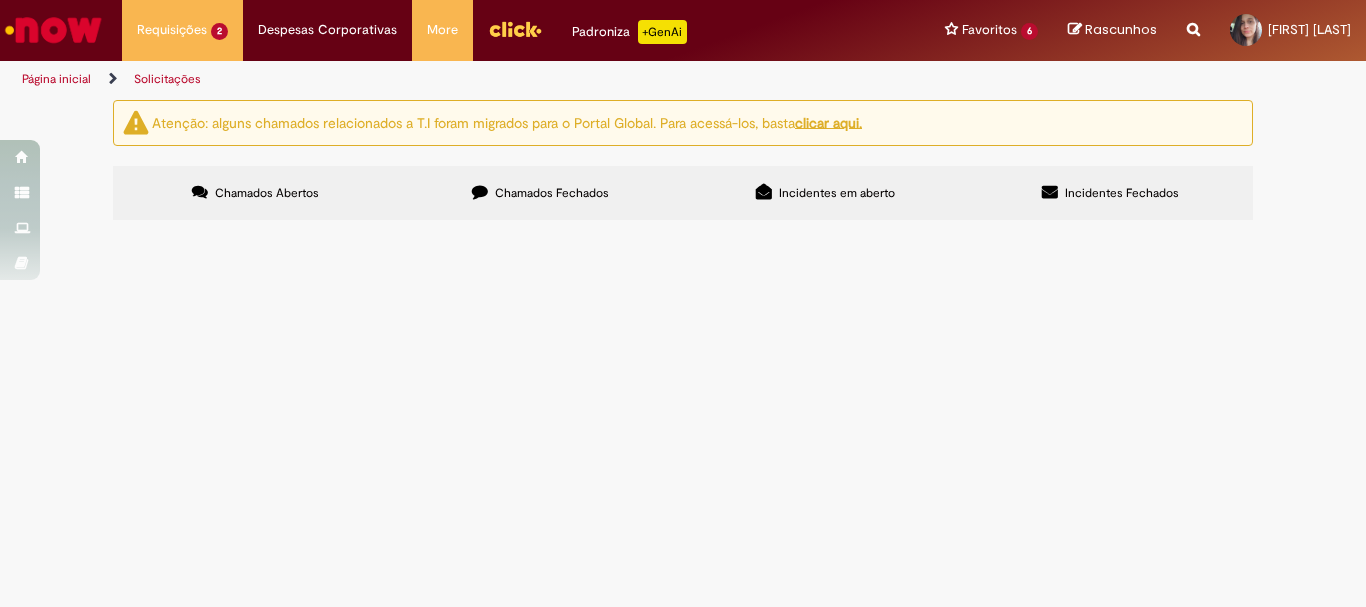click on "R13332508" at bounding box center [0, 0] 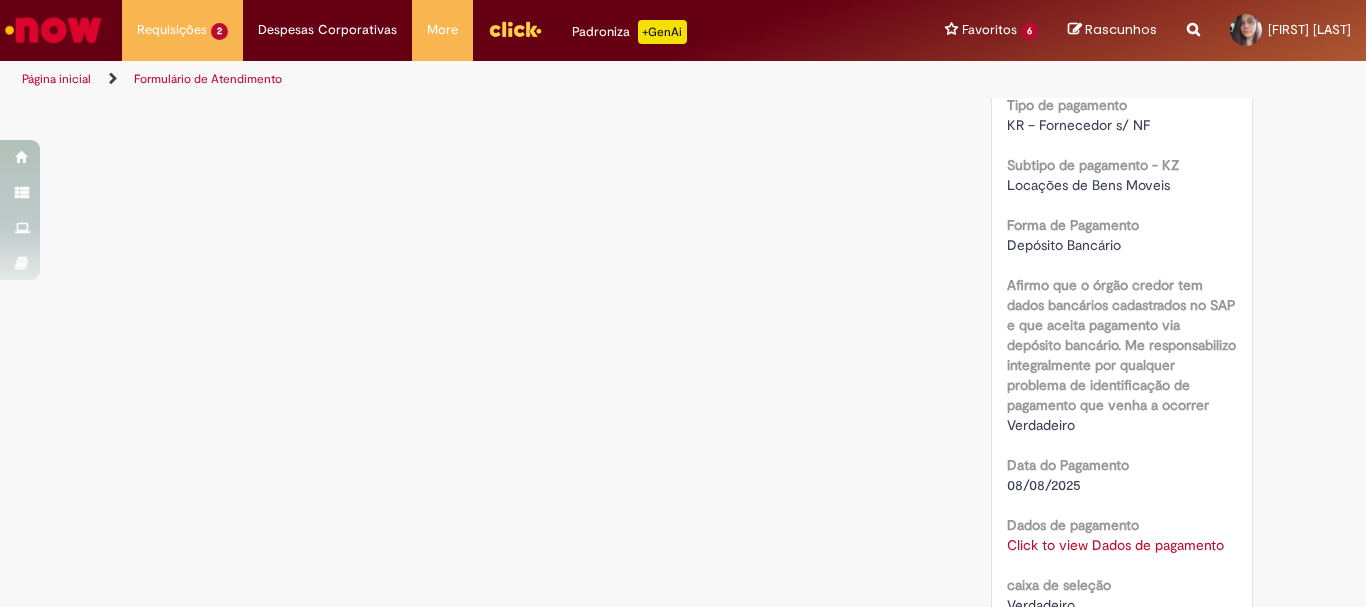 scroll, scrollTop: 2100, scrollLeft: 0, axis: vertical 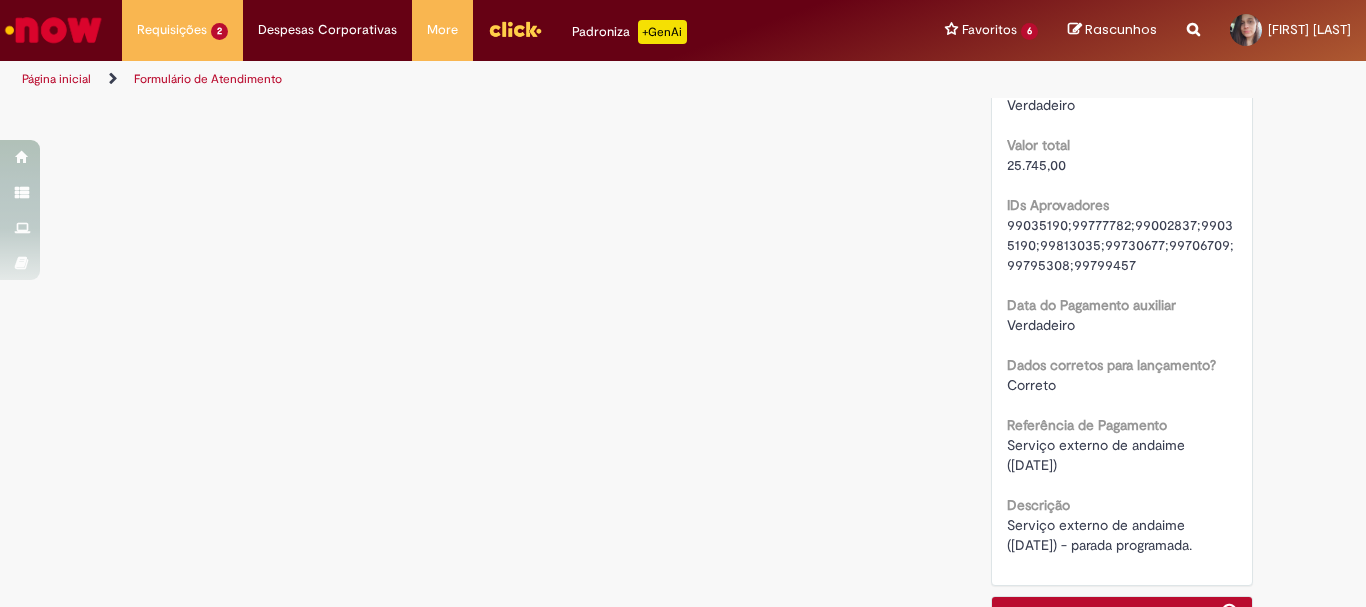 click on "Click to view Dados de pagamento" at bounding box center (1115, 45) 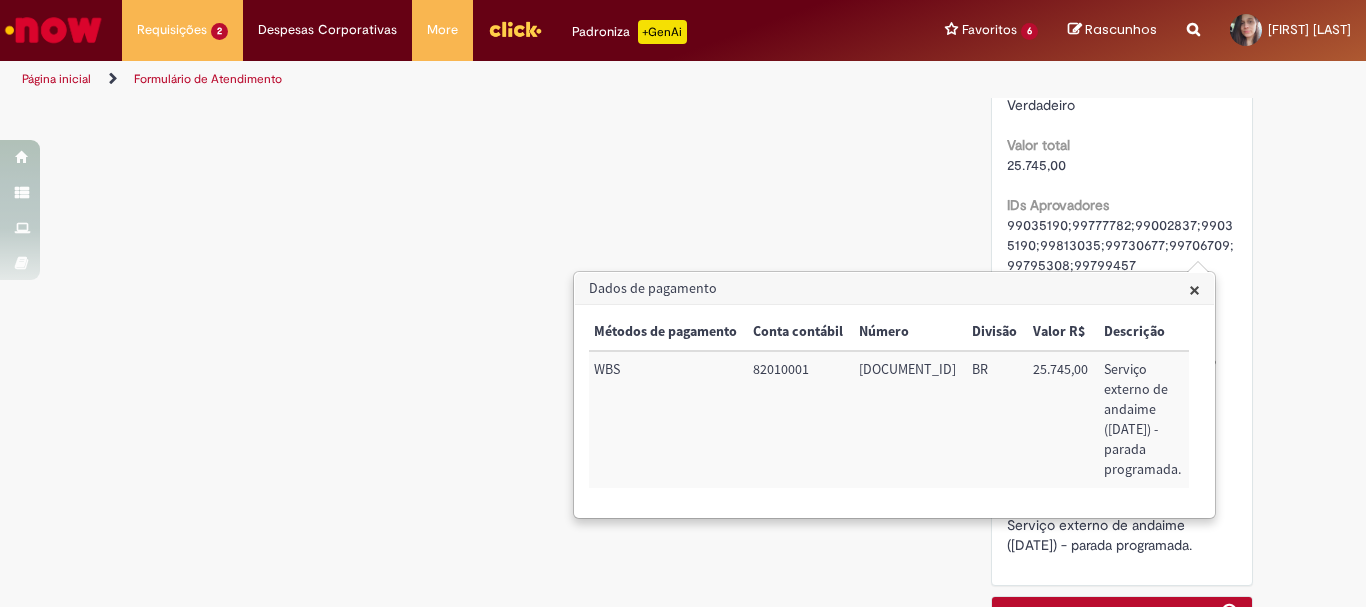 scroll, scrollTop: 0, scrollLeft: 337, axis: horizontal 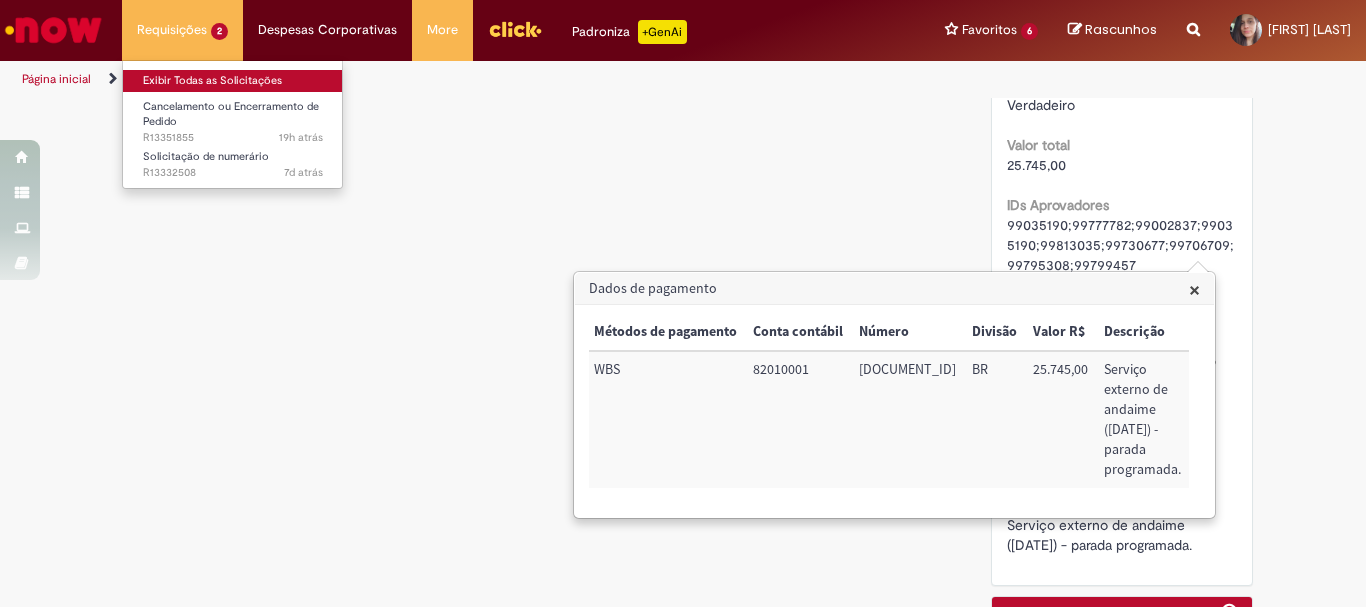 click on "Exibir Todas as Solicitações" at bounding box center (233, 81) 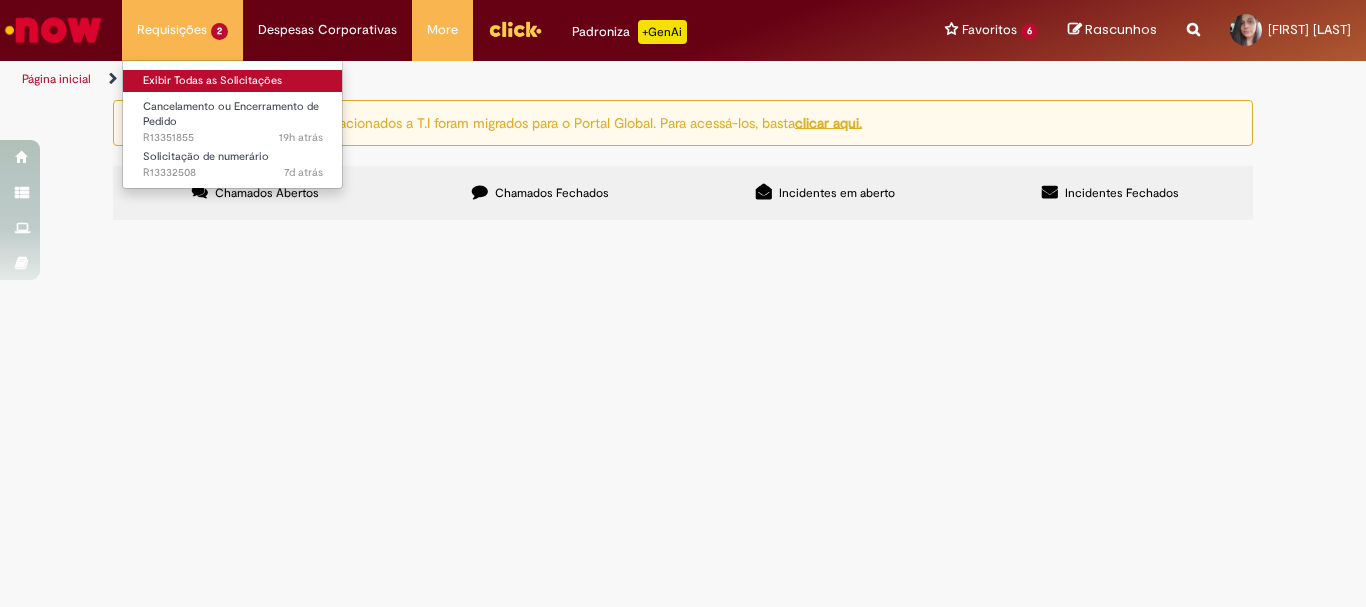 scroll, scrollTop: 0, scrollLeft: 0, axis: both 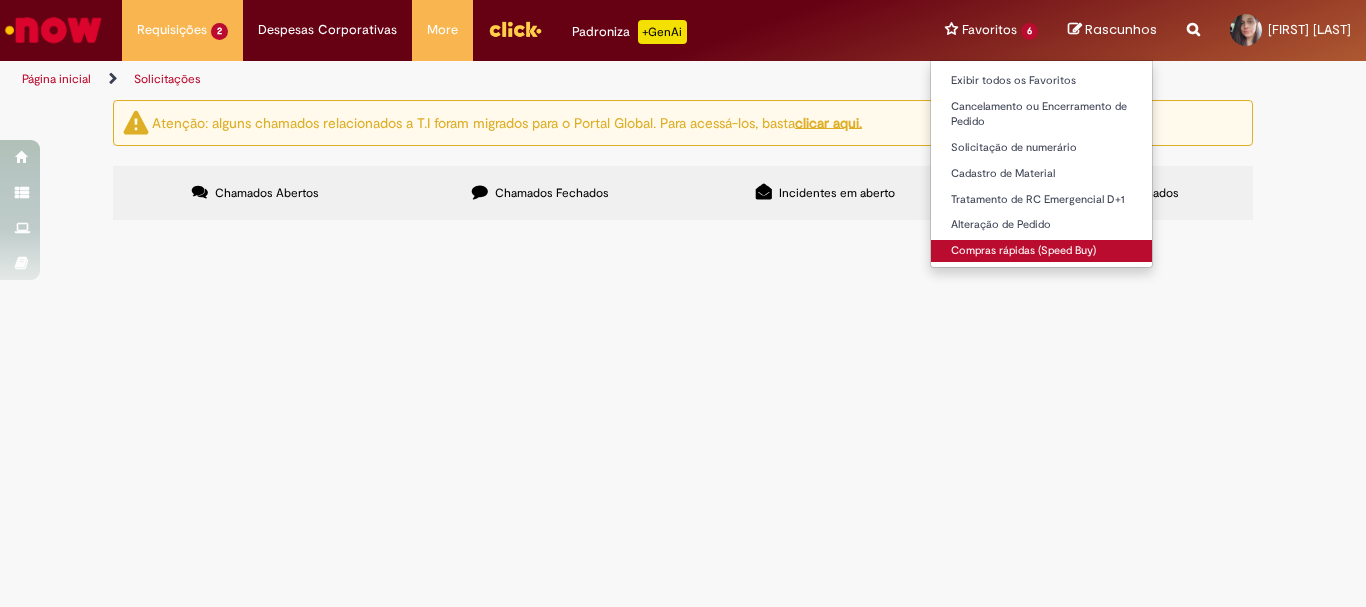 click on "Compras rápidas (Speed Buy)" at bounding box center [1041, 251] 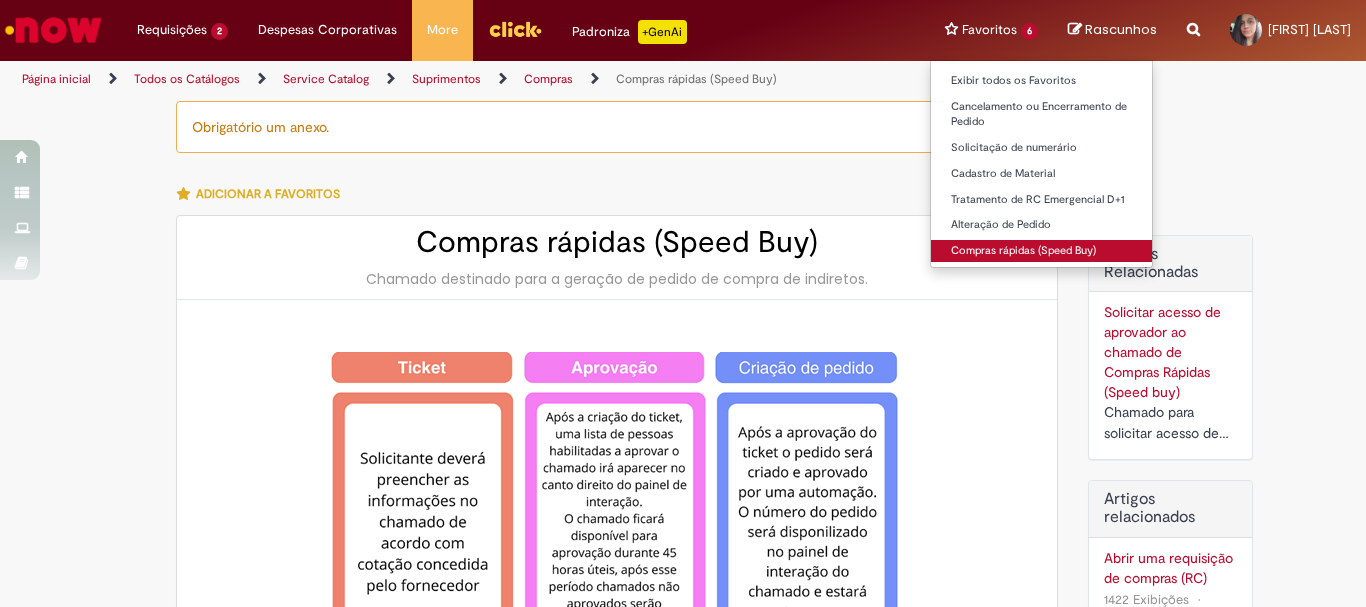 type on "********" 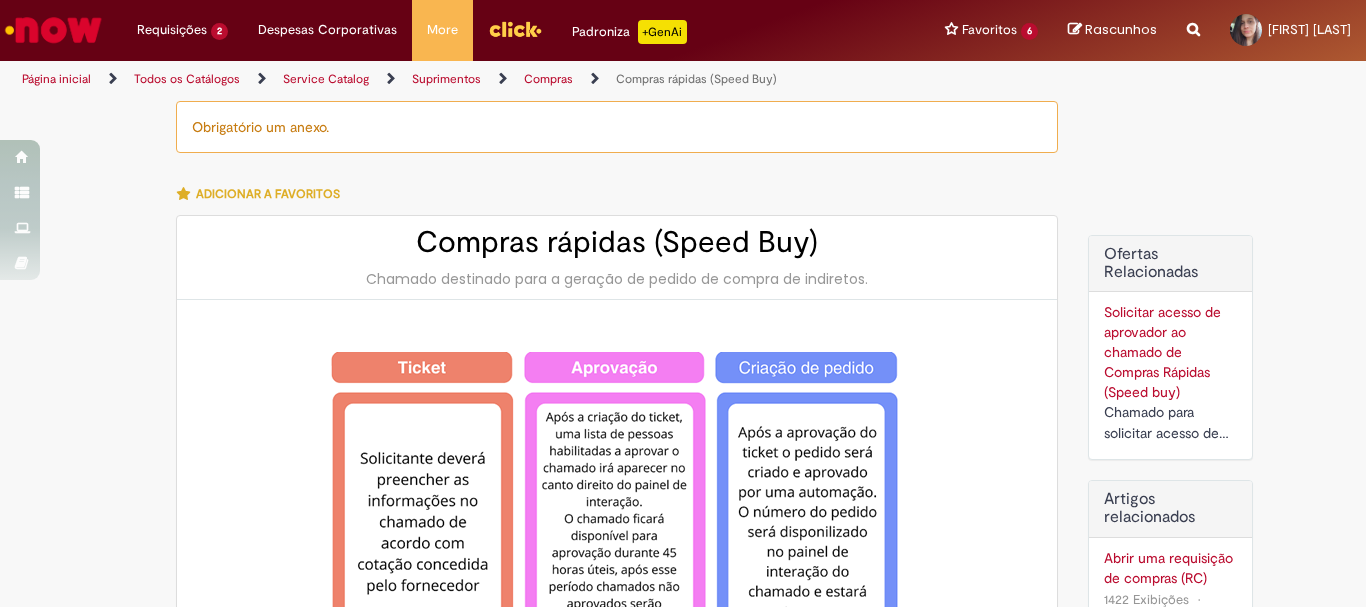 type on "**********" 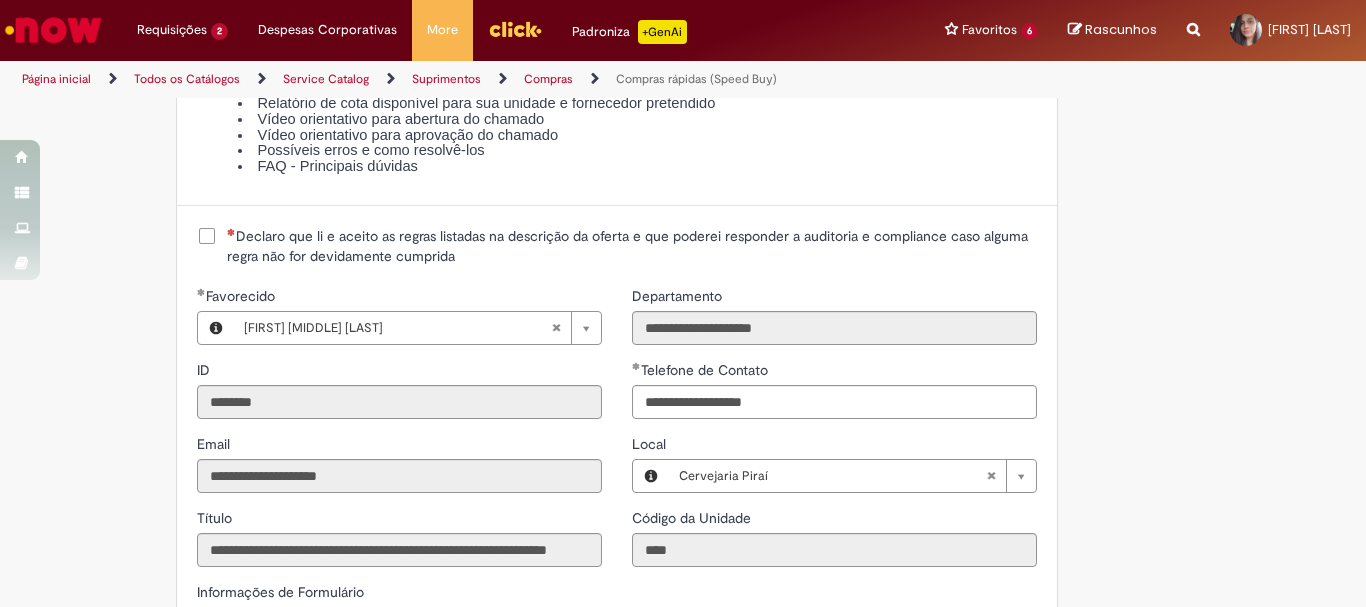 scroll, scrollTop: 2300, scrollLeft: 0, axis: vertical 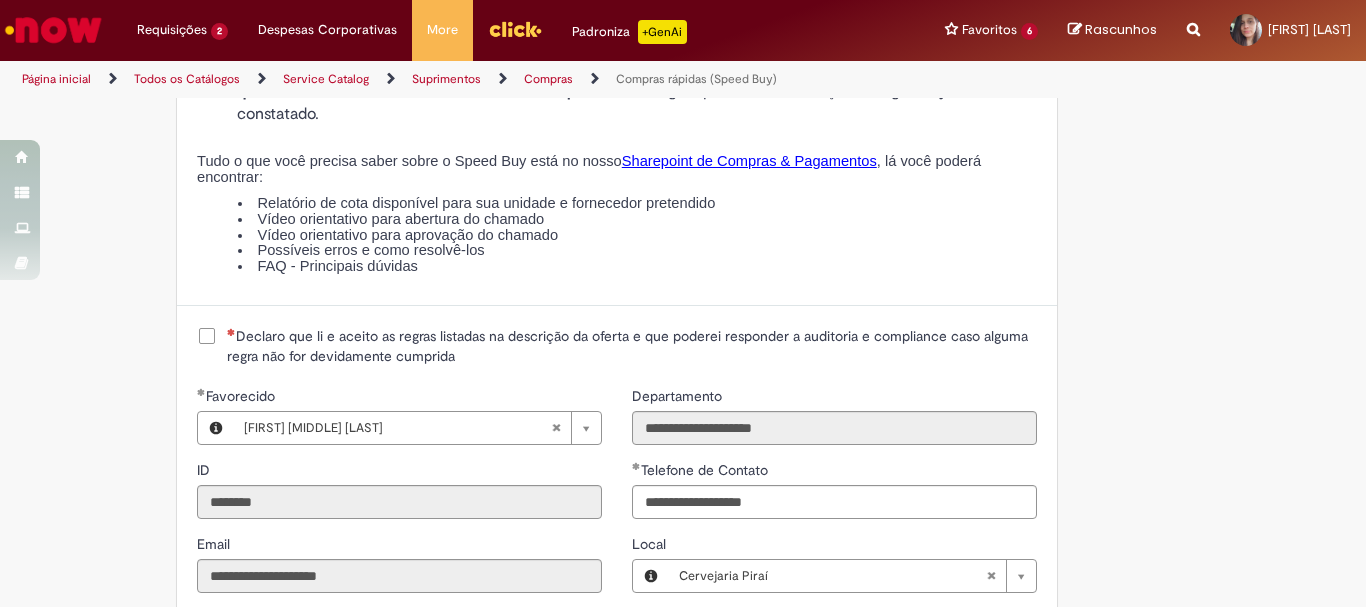 click at bounding box center [231, 332] 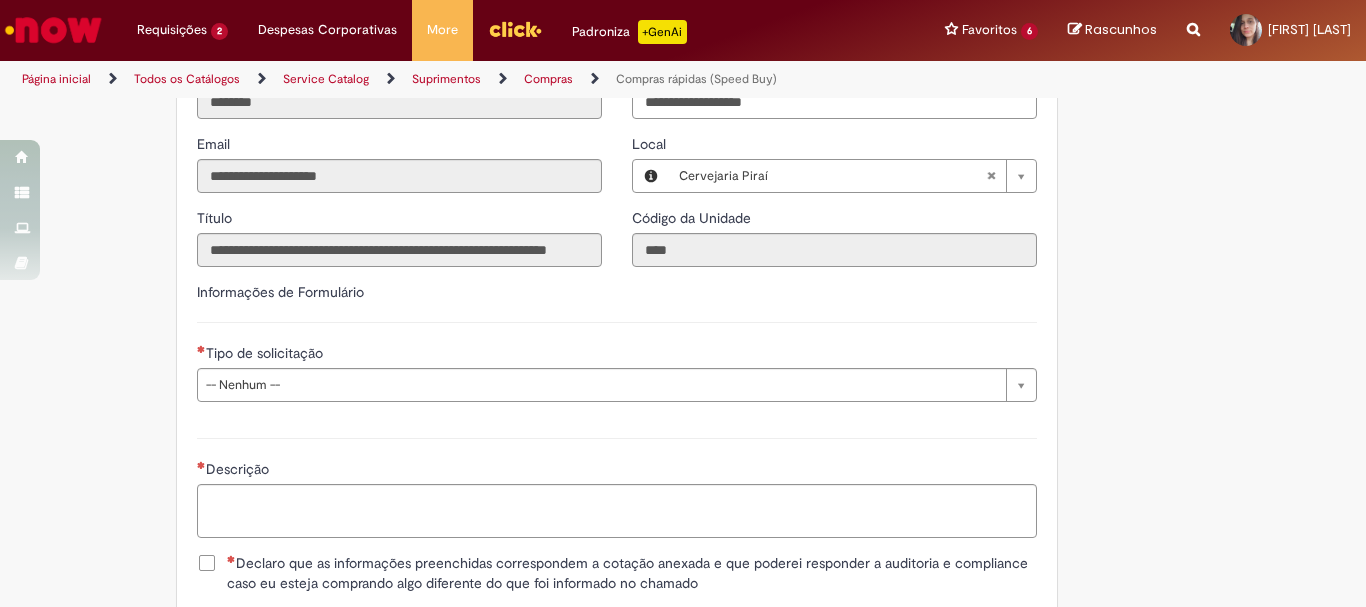 scroll, scrollTop: 2800, scrollLeft: 0, axis: vertical 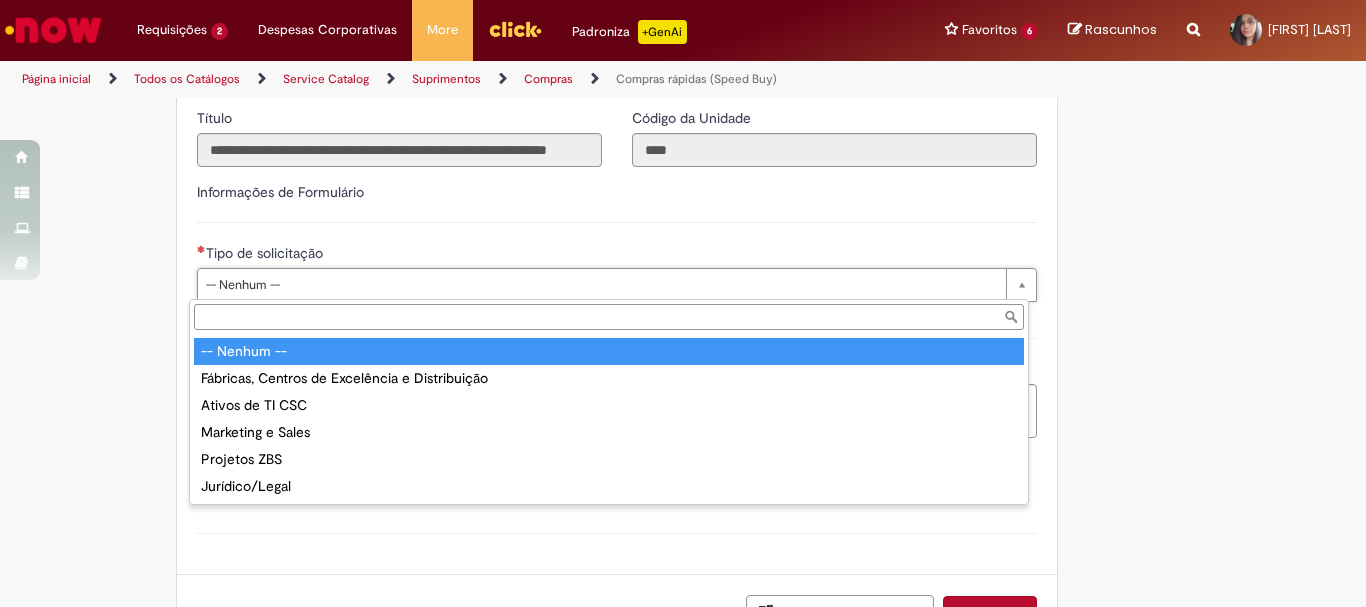 type on "**********" 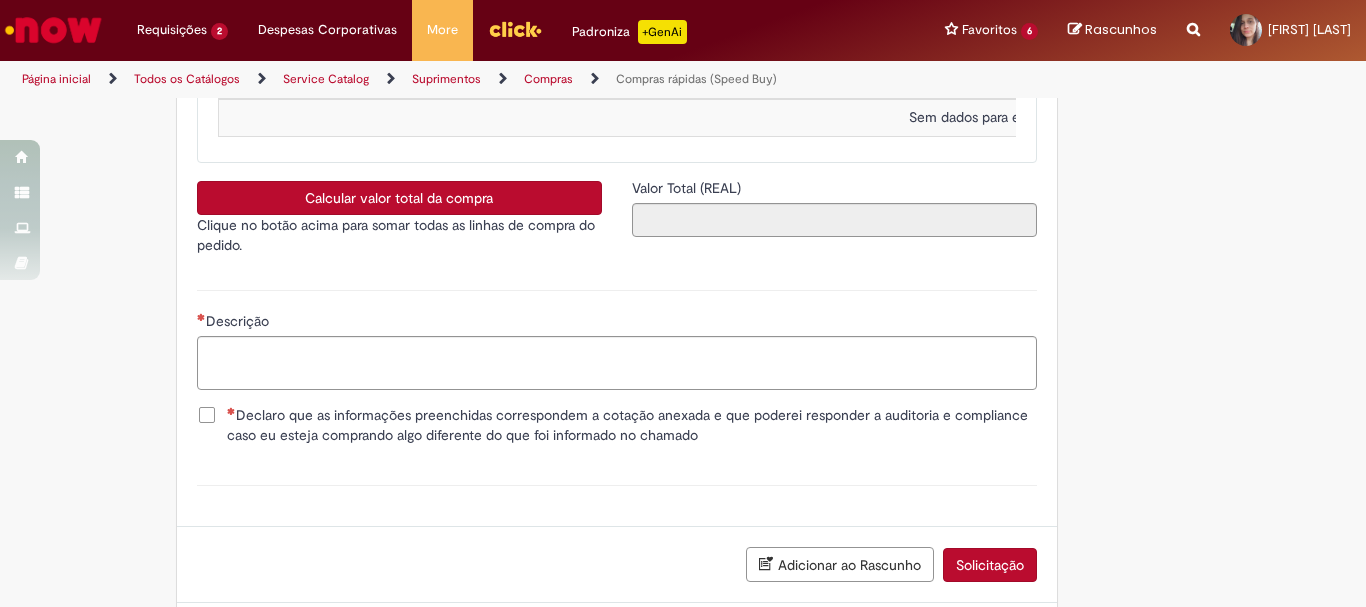 scroll, scrollTop: 3100, scrollLeft: 0, axis: vertical 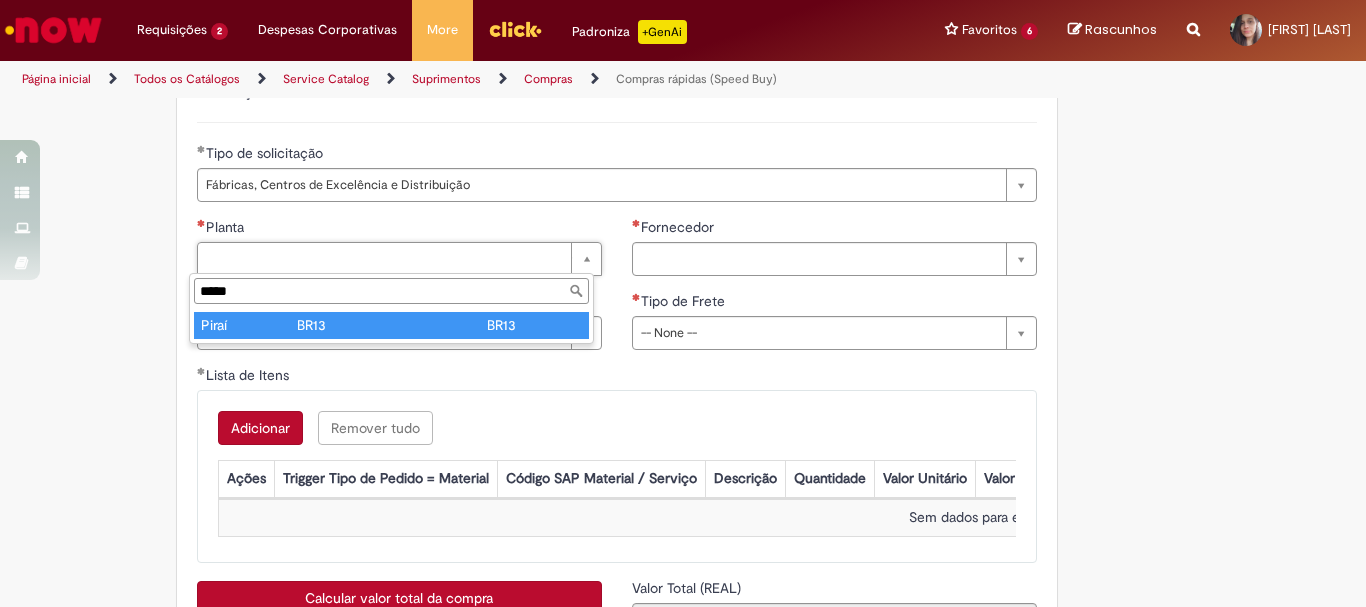 type on "*****" 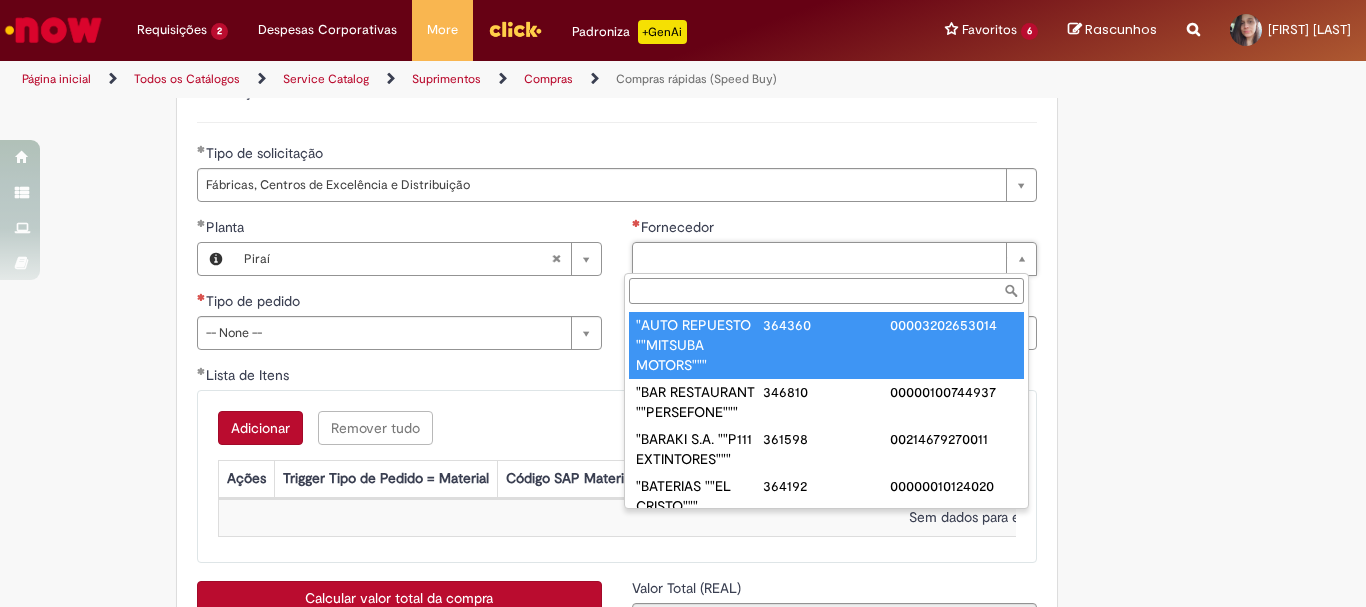 click on "Fornecedor" at bounding box center (826, 291) 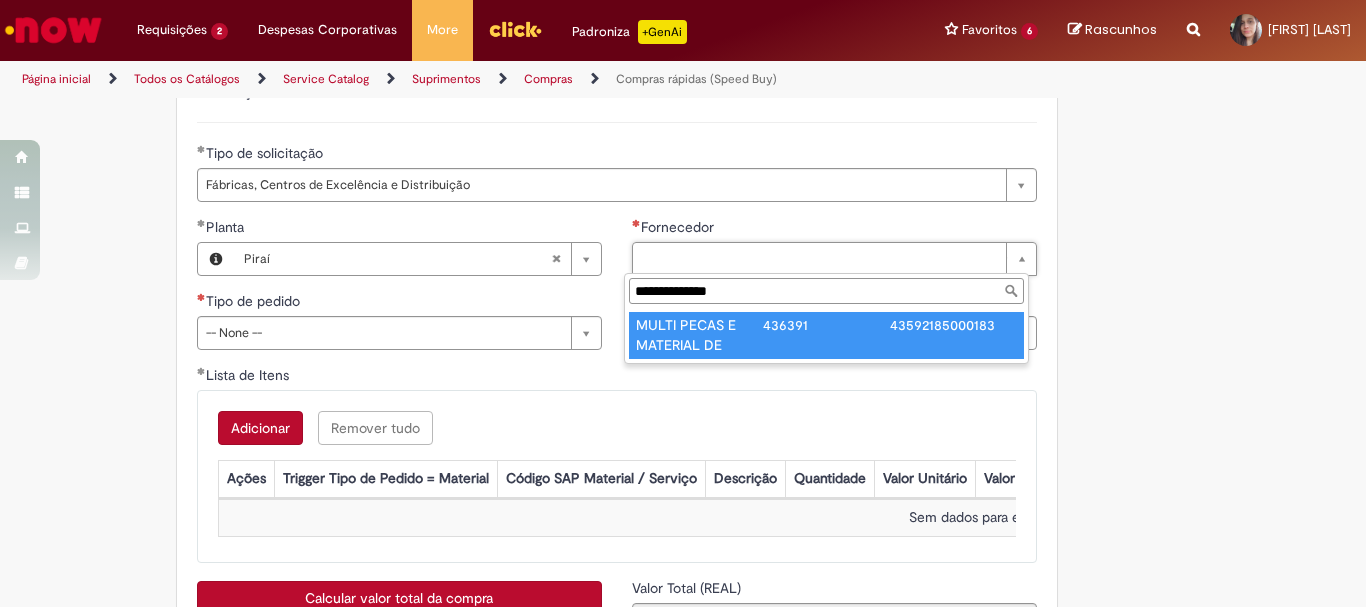 type on "**********" 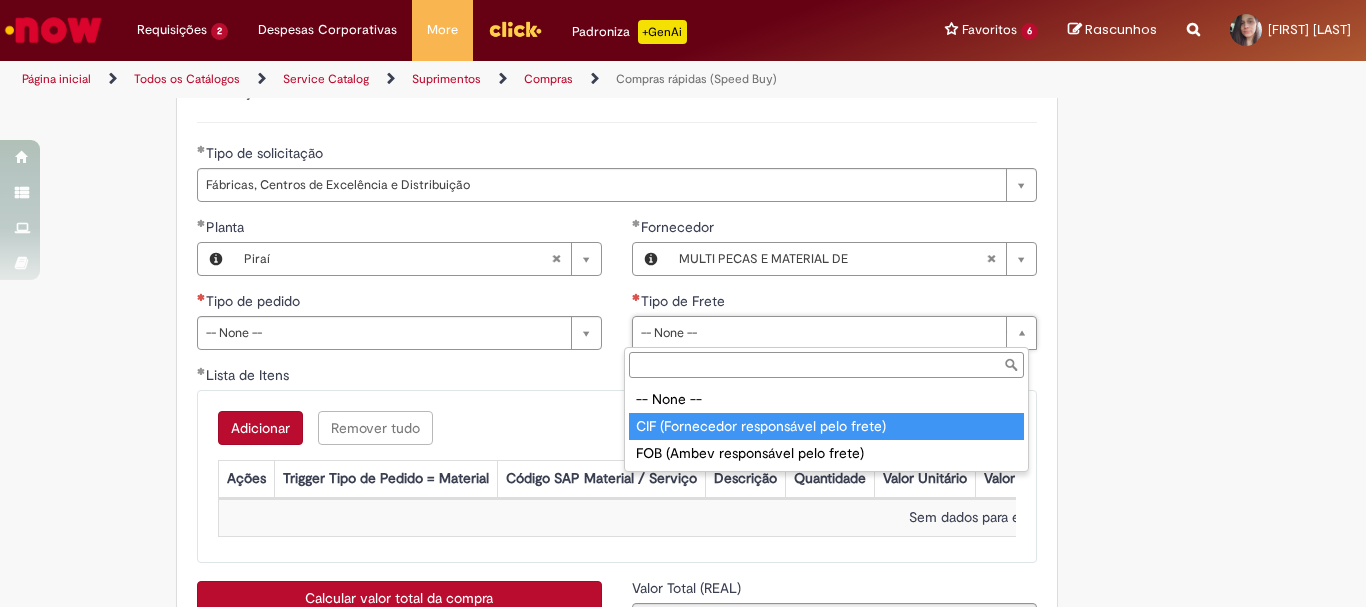 type on "**********" 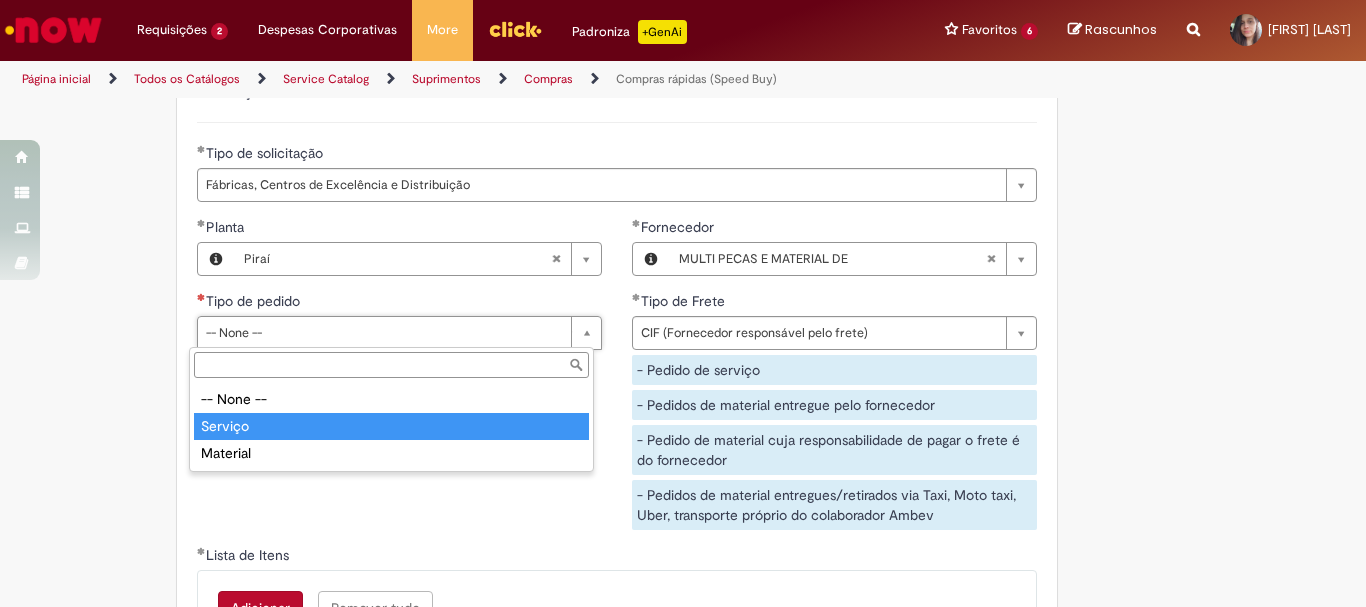 type on "*******" 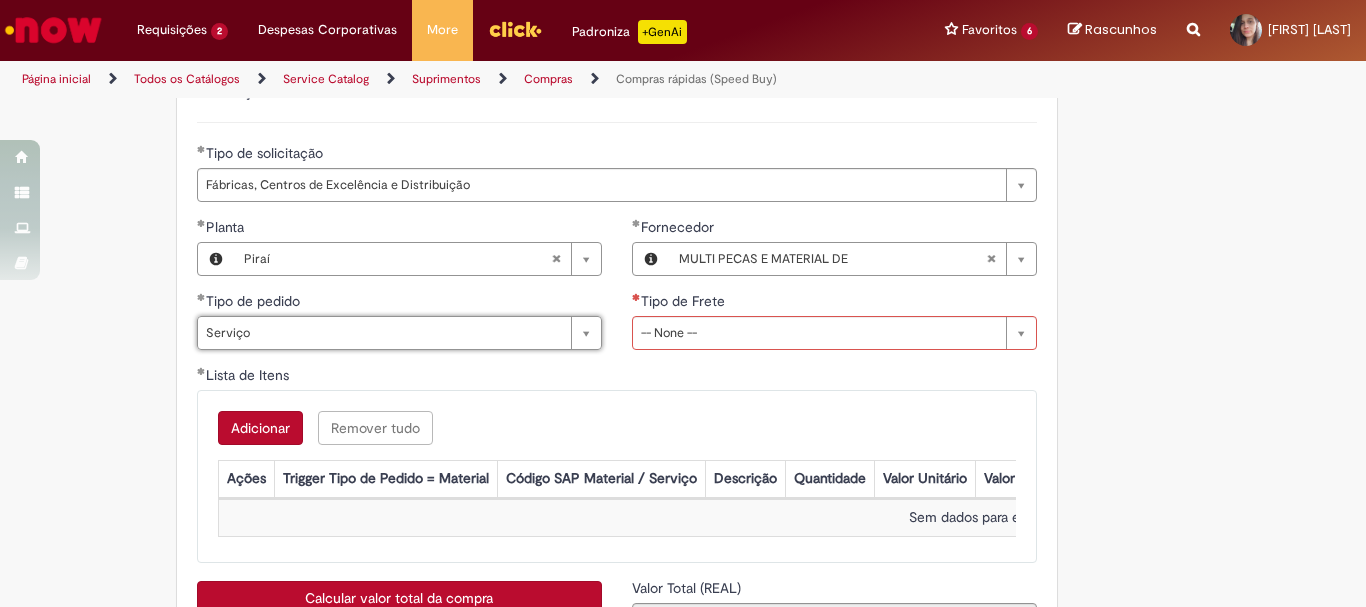 scroll, scrollTop: 3100, scrollLeft: 0, axis: vertical 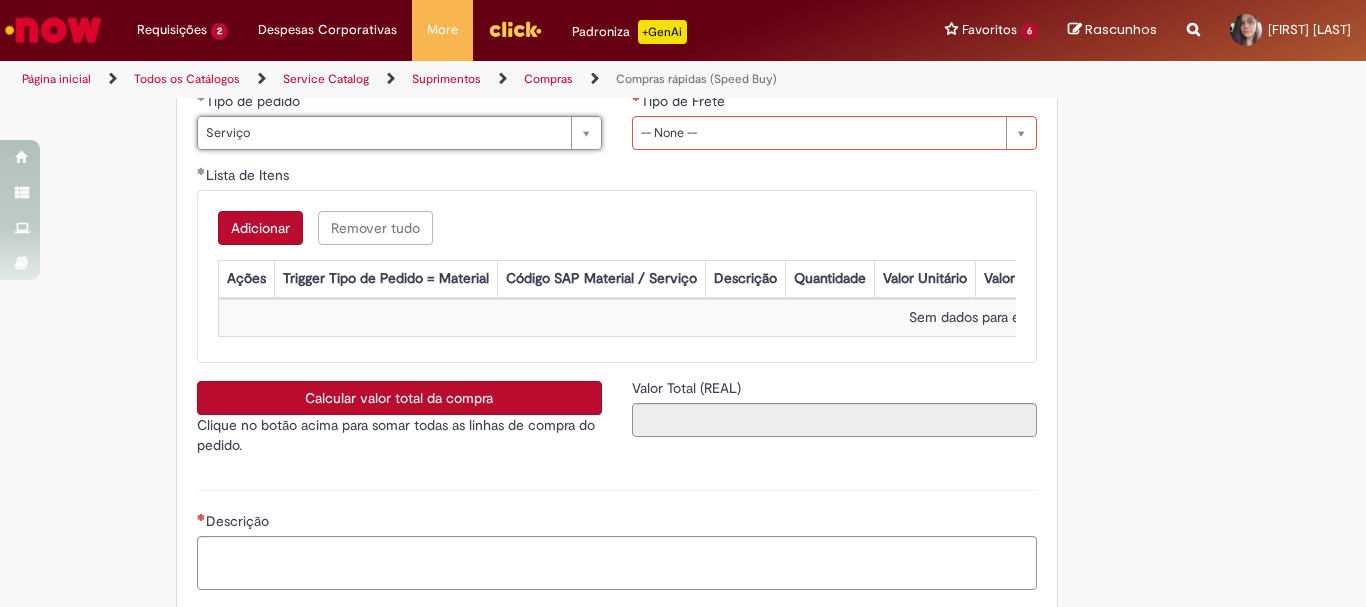 click on "Adicionar" at bounding box center (260, 228) 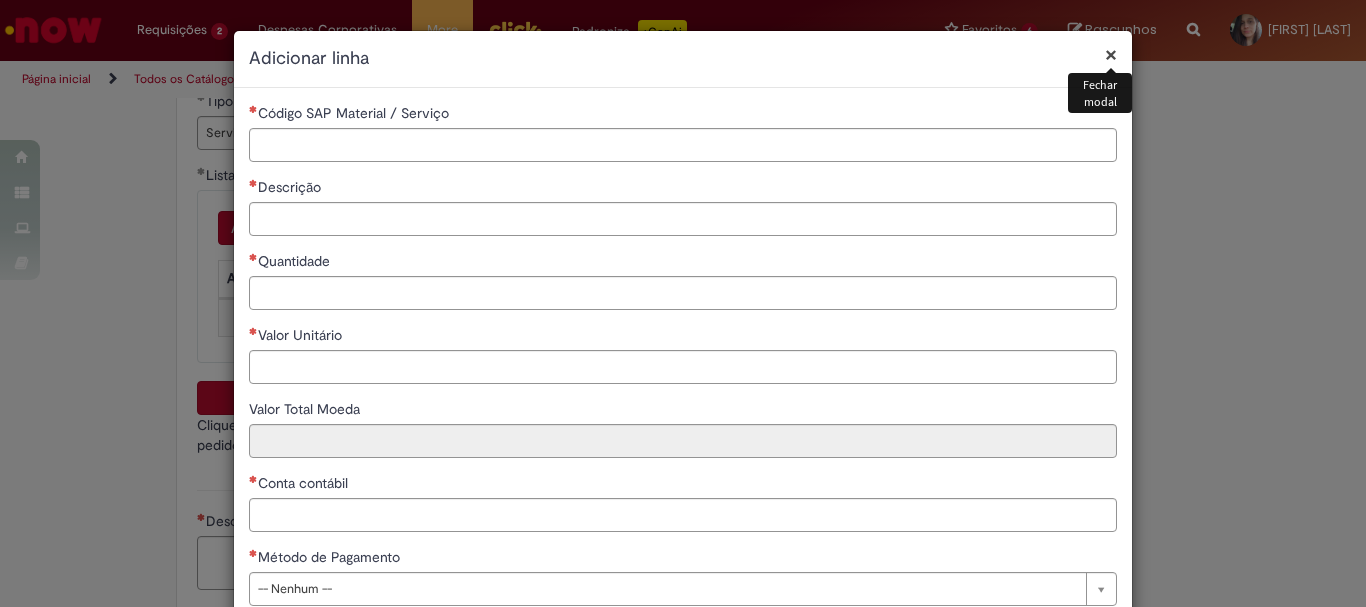 click on "Código SAP Material / Serviço" at bounding box center (351, 113) 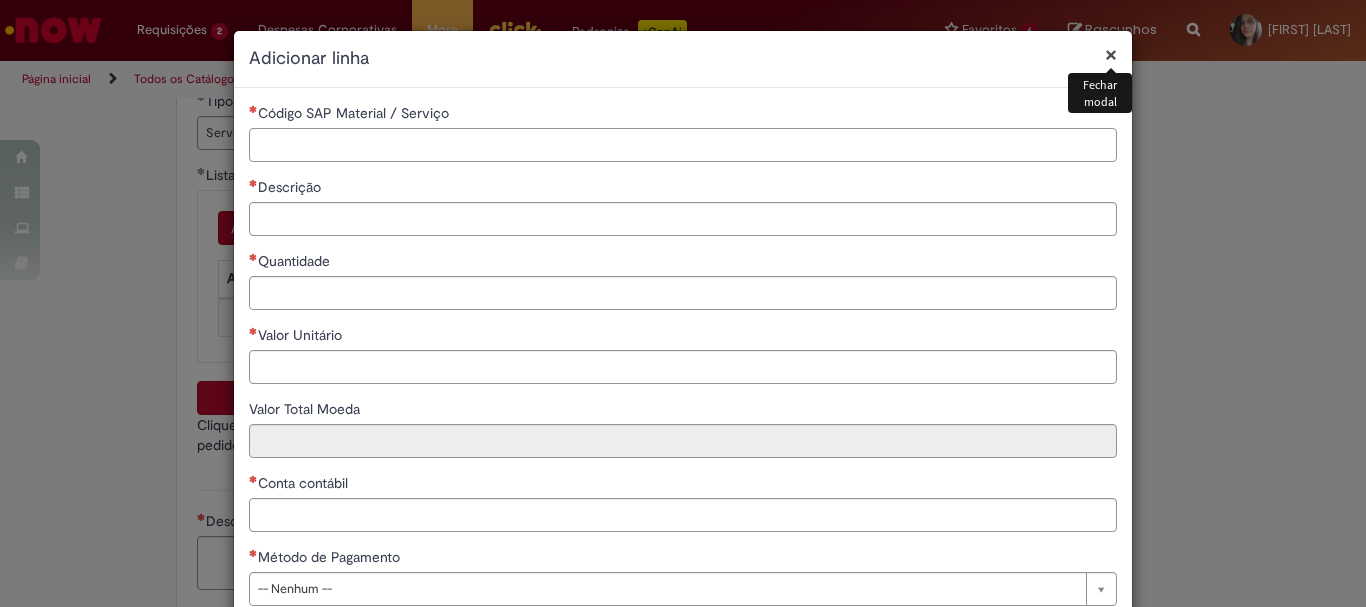 click on "Código SAP Material / Serviço" at bounding box center (683, 145) 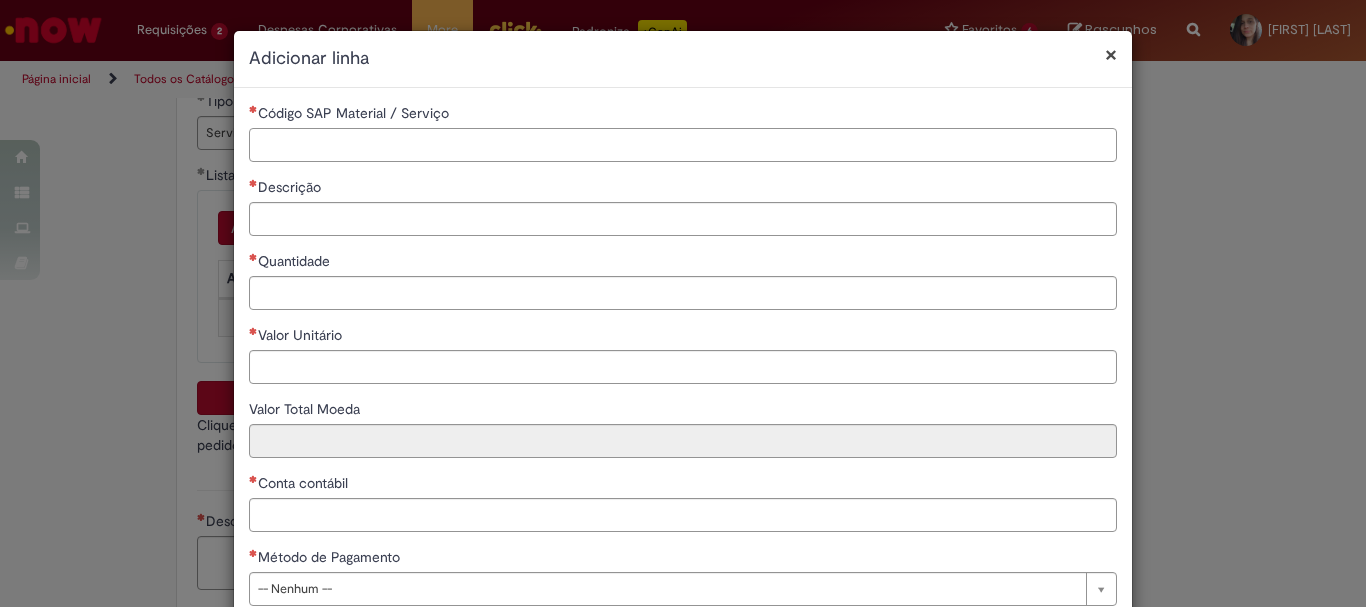 click on "Código SAP Material / Serviço" at bounding box center [683, 145] 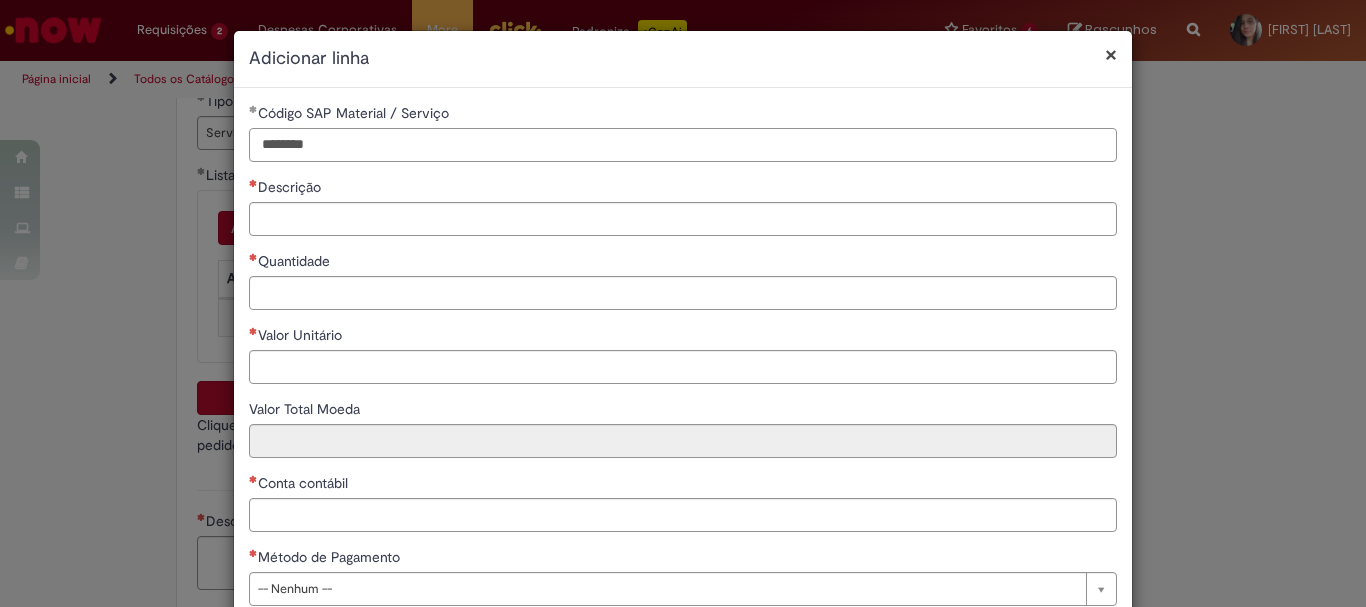 type on "********" 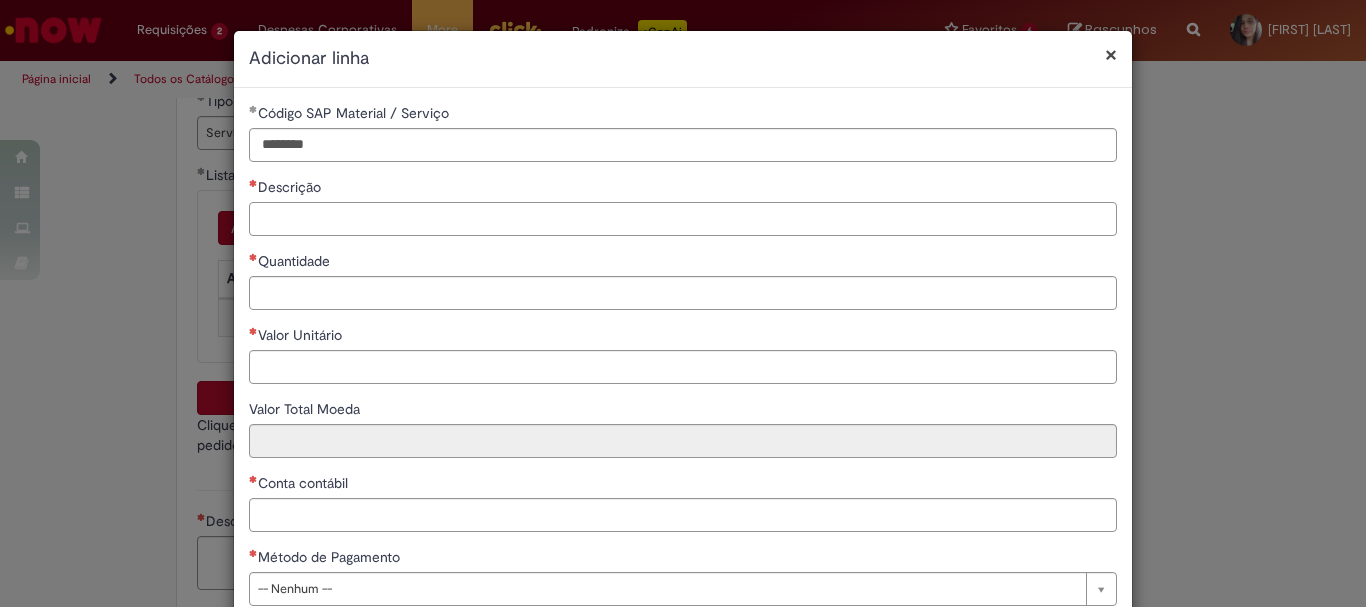 paste on "**********" 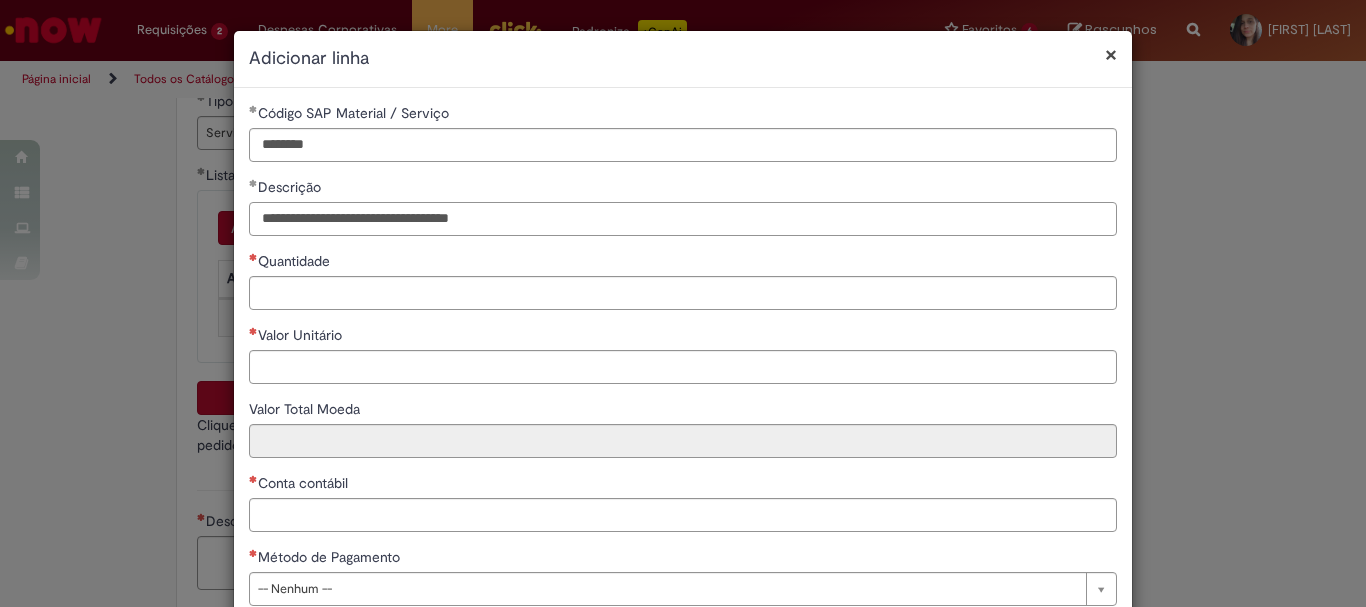 click on "**********" at bounding box center [683, 219] 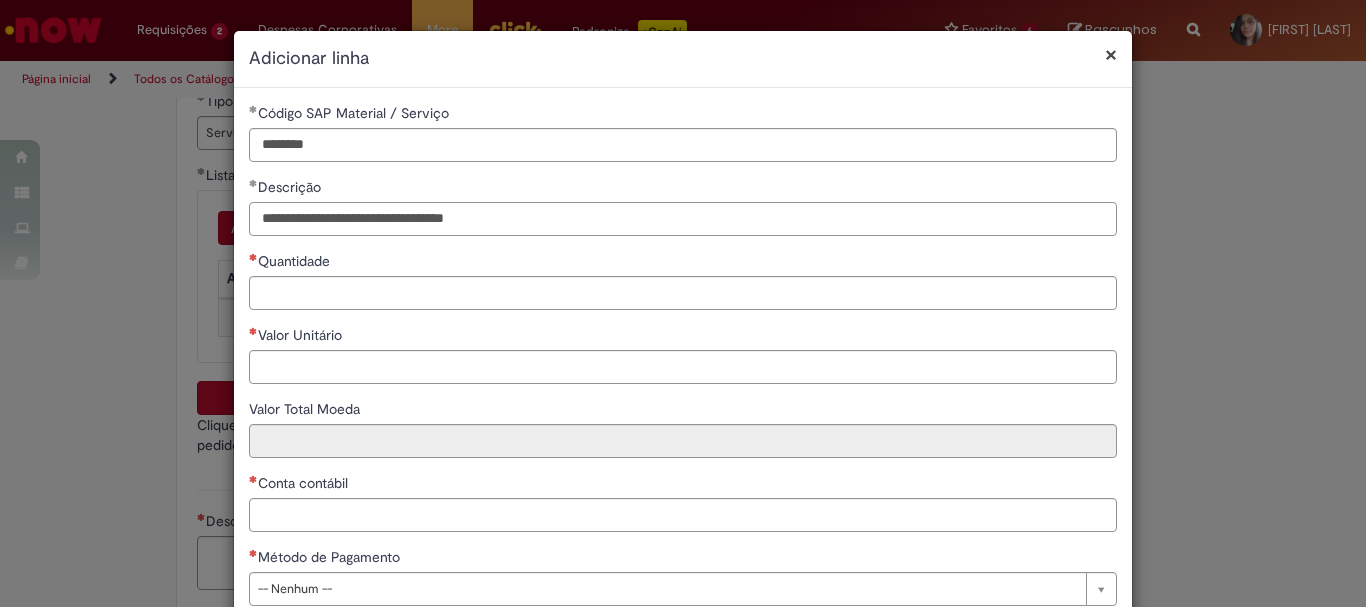 type on "**********" 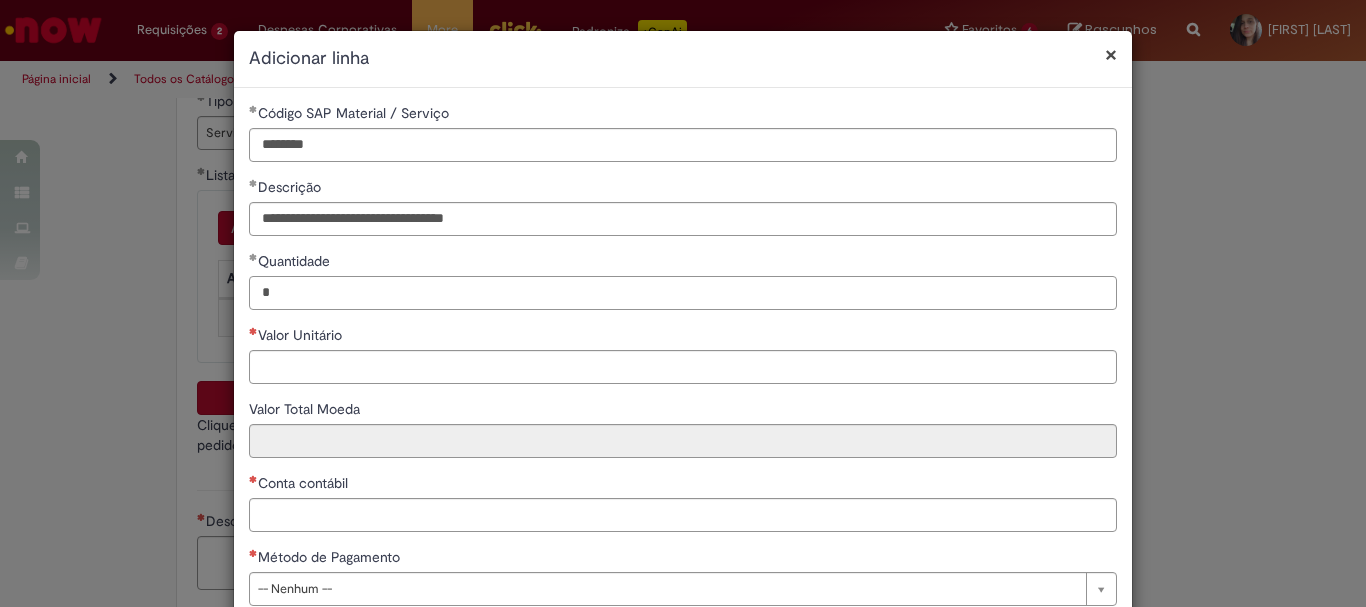 type on "*" 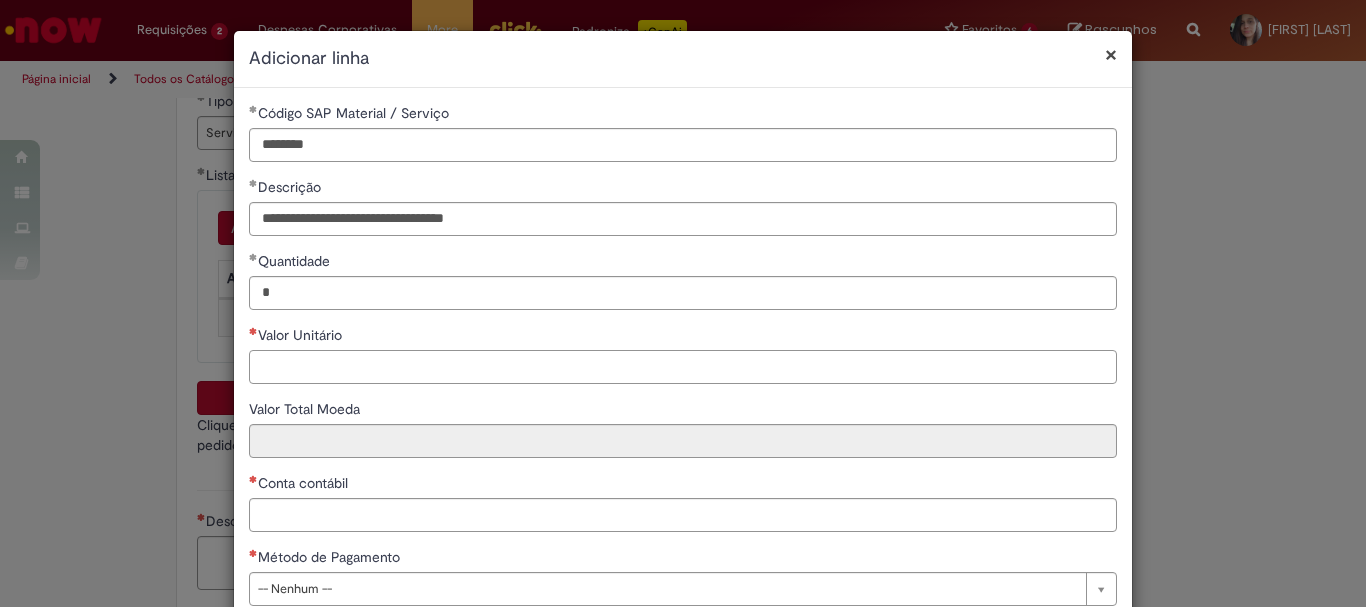 paste on "********" 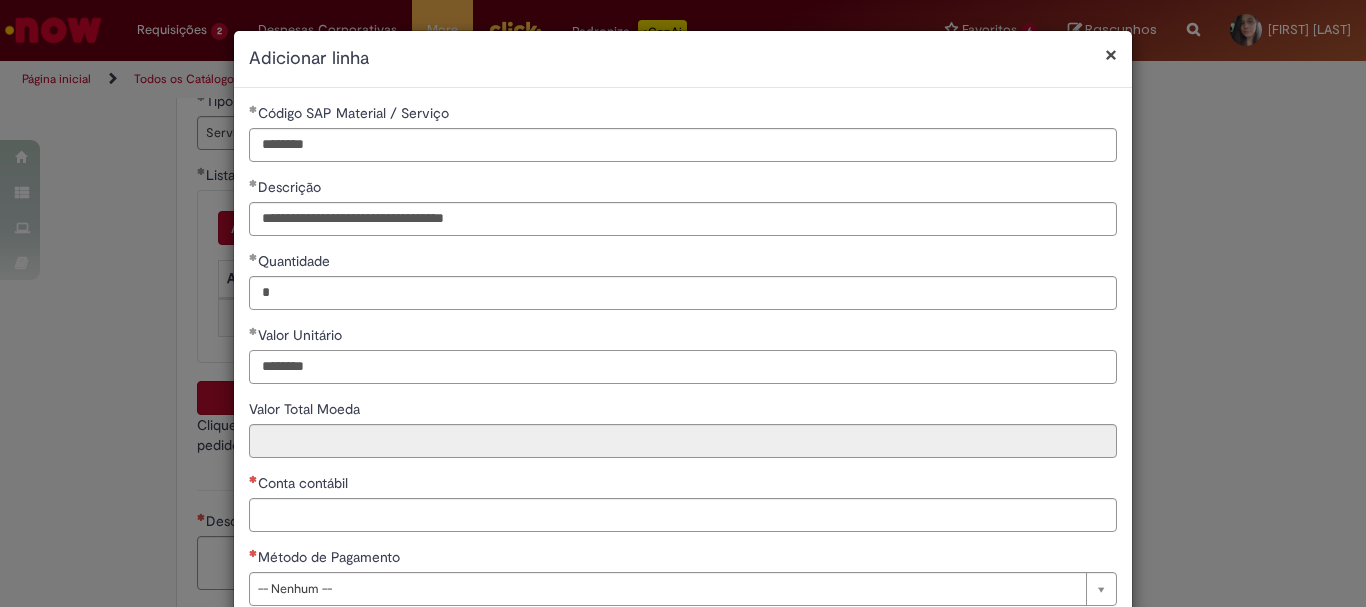 type on "********" 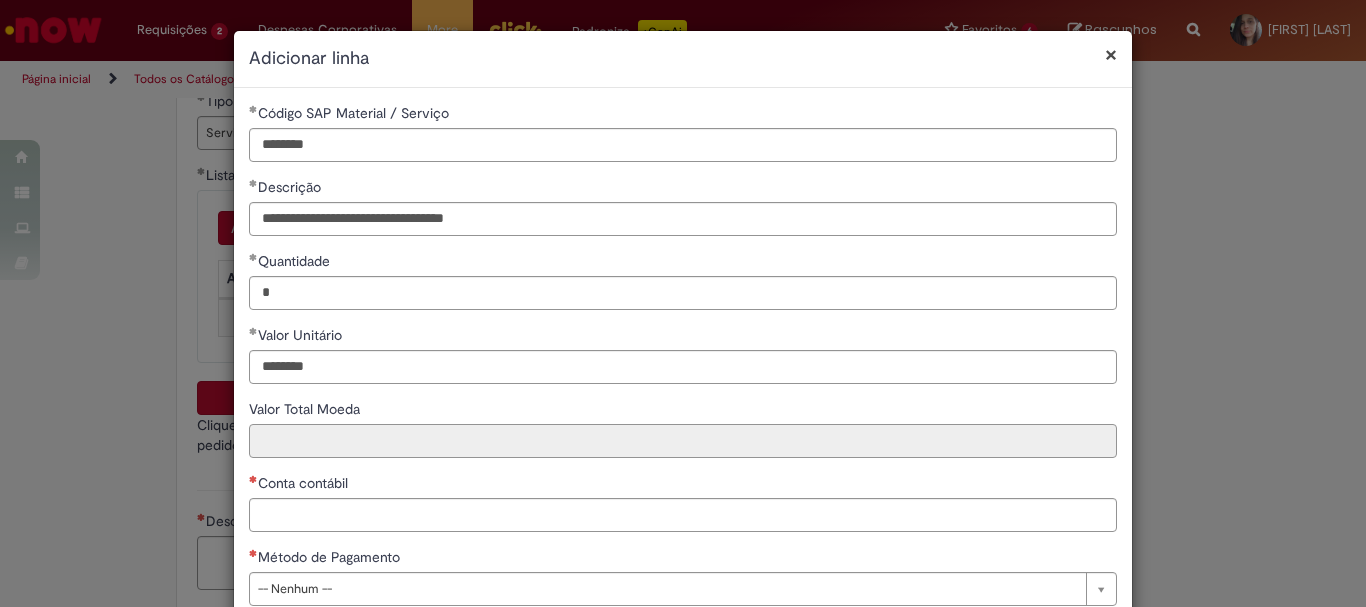 type on "********" 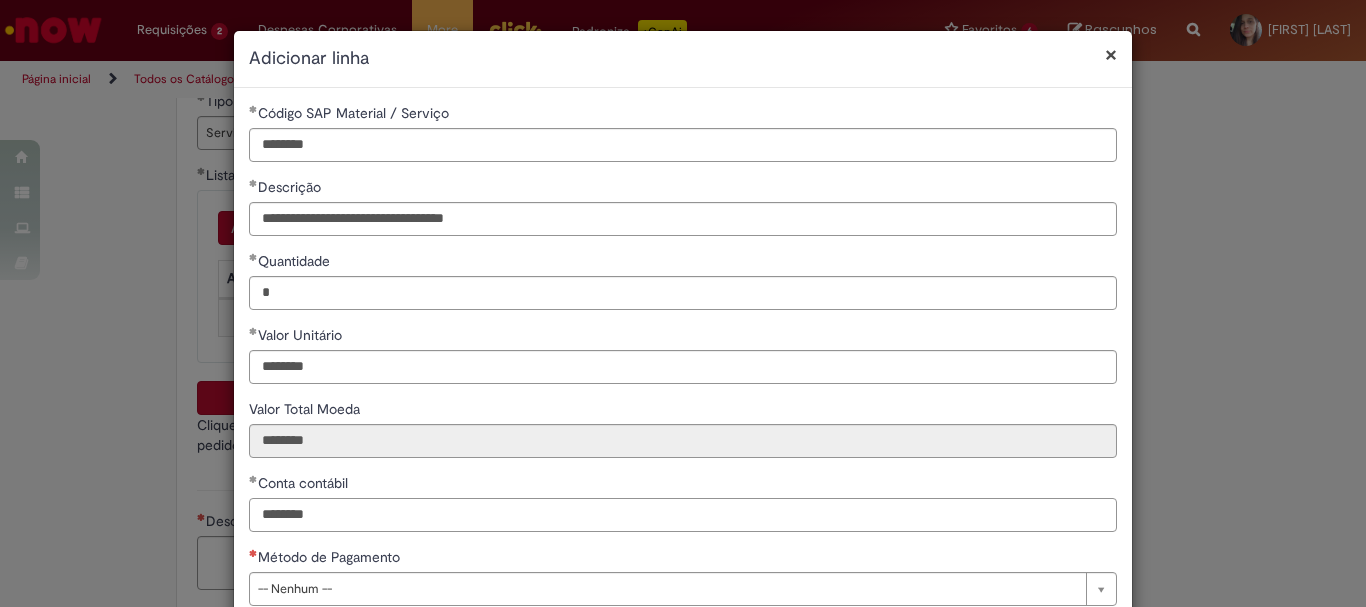 type on "********" 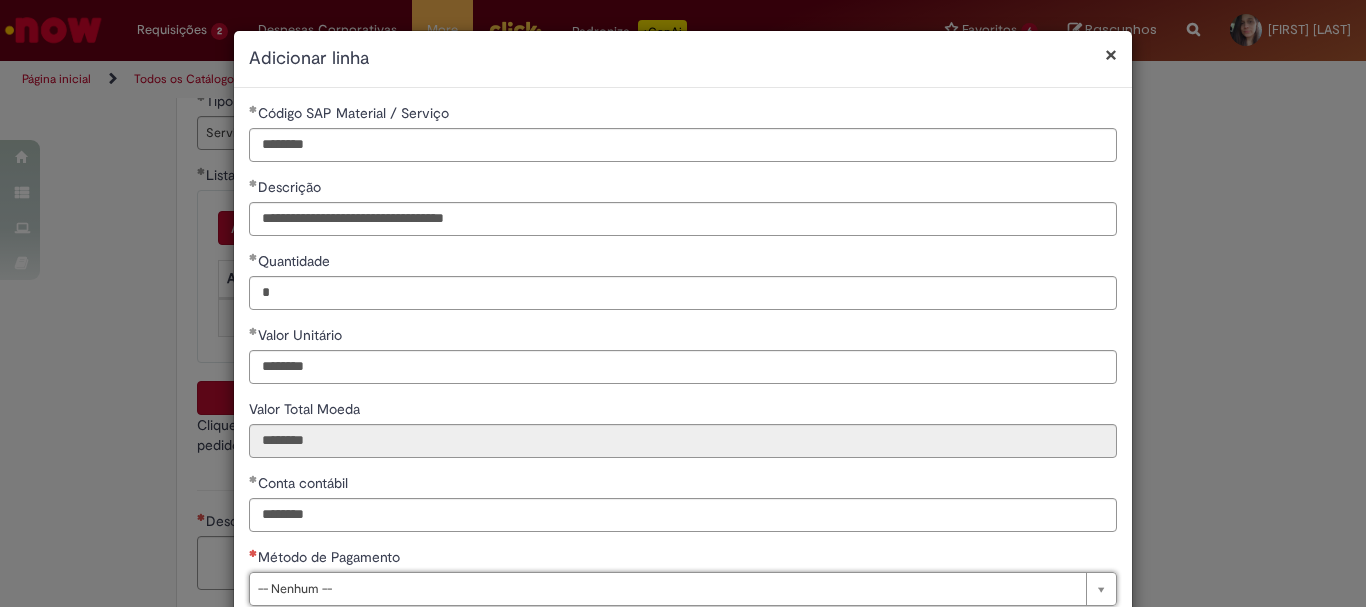 type on "*" 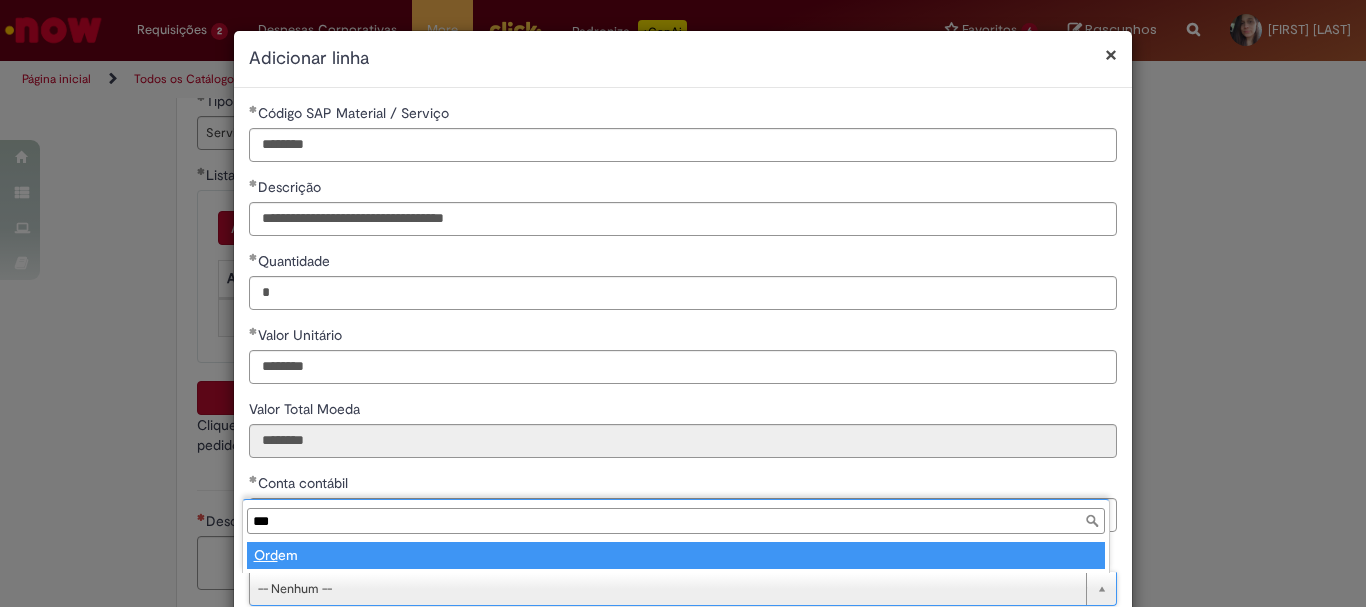 type on "****" 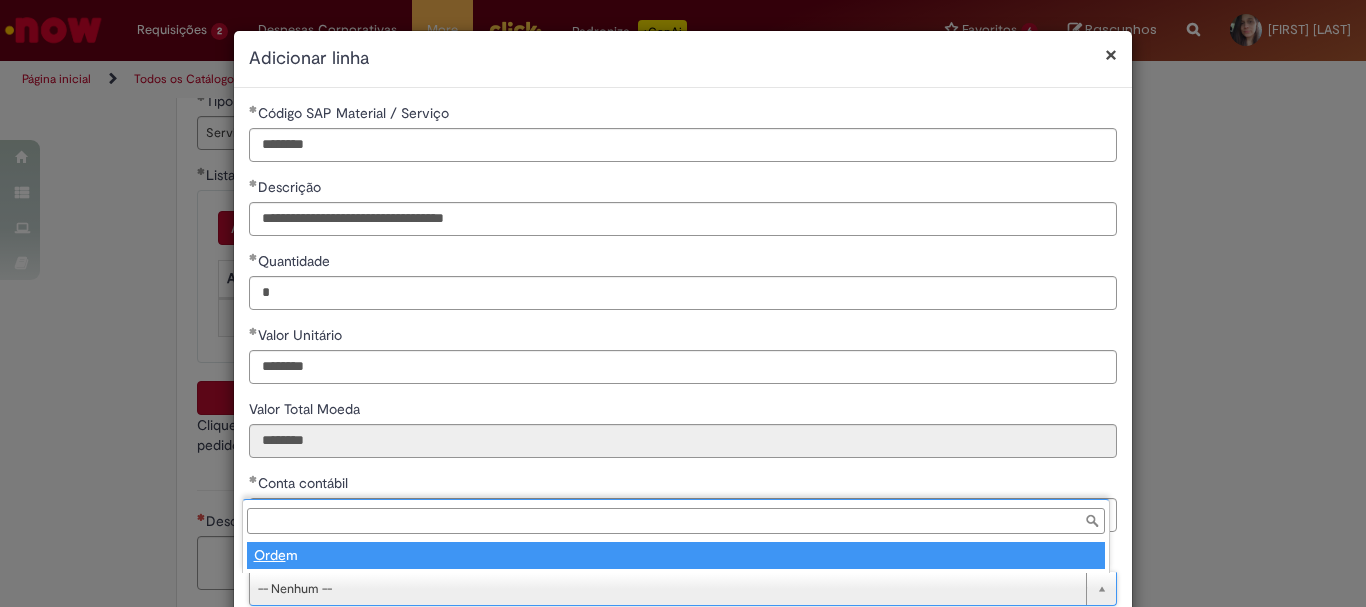 type on "*****" 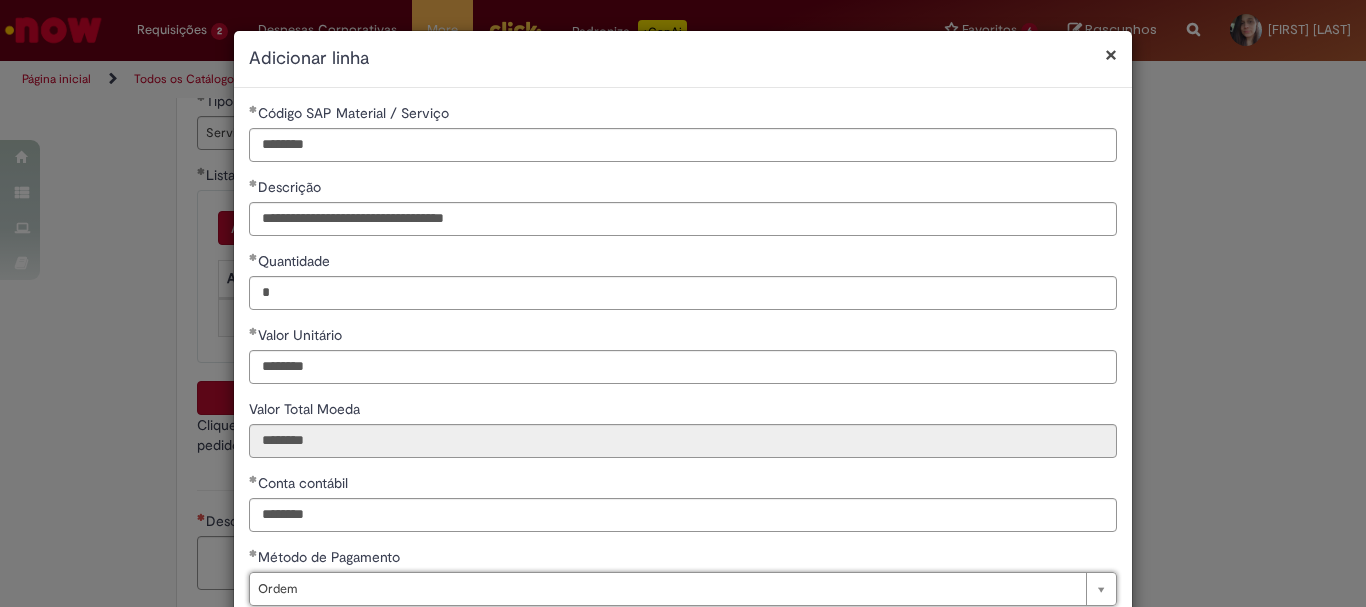 type on "******" 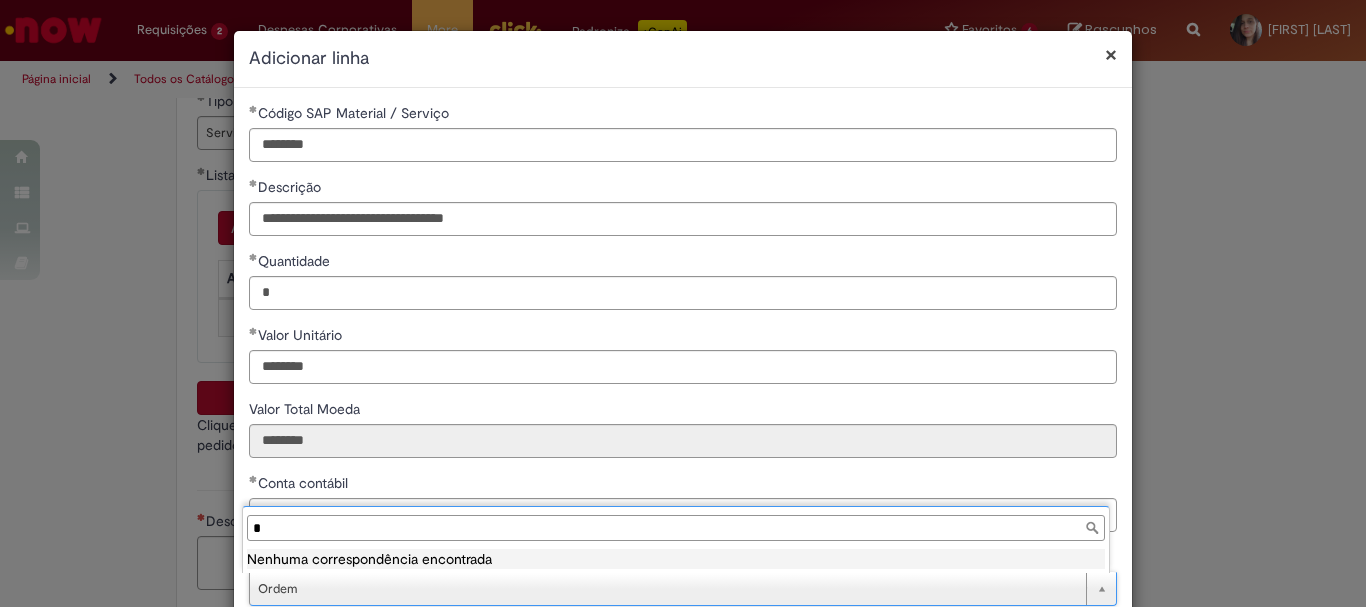 type on "*****" 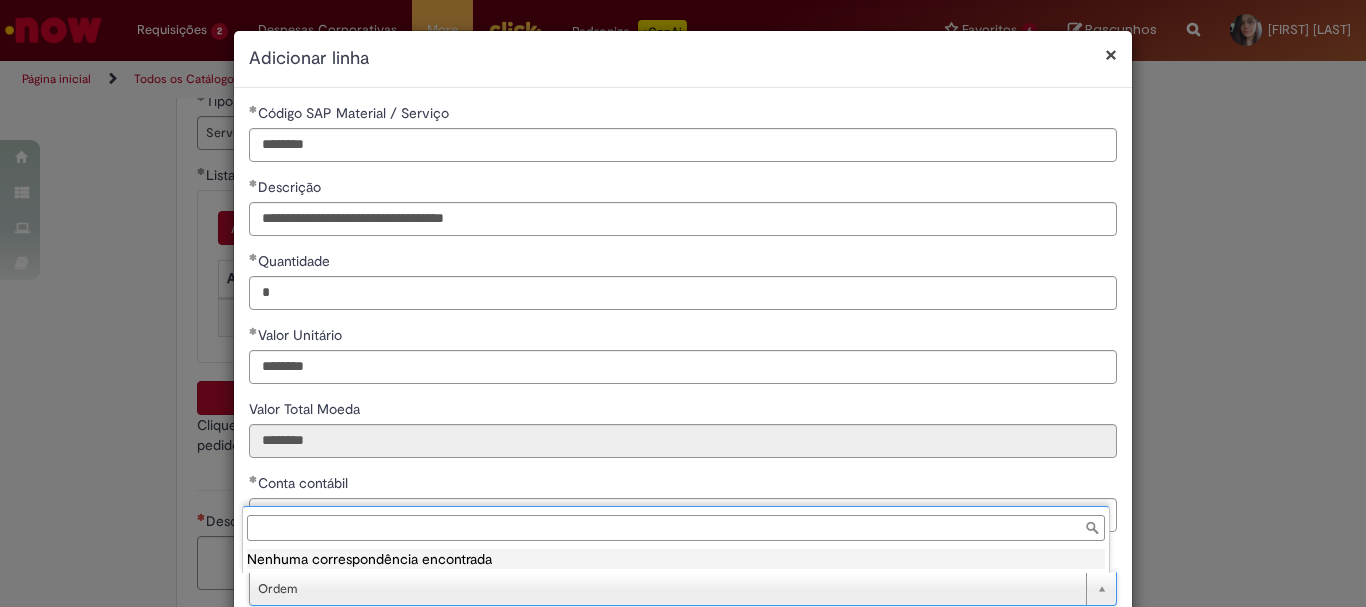 scroll, scrollTop: 0, scrollLeft: 0, axis: both 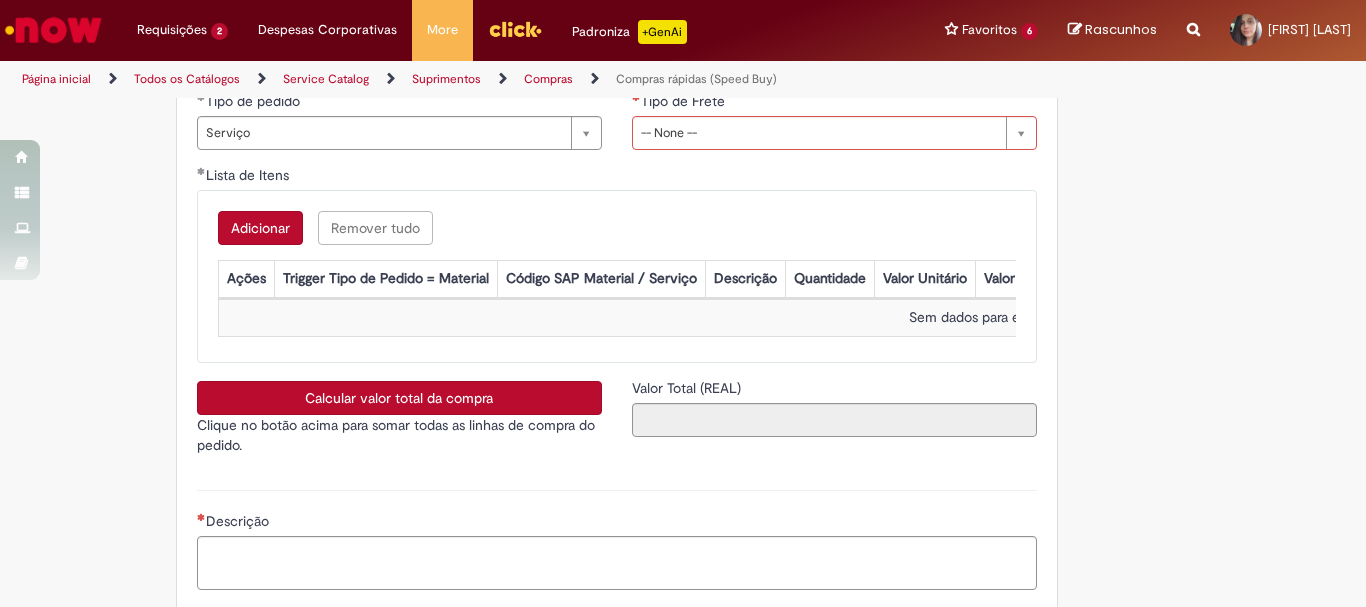 click on "Adicionar" at bounding box center [260, 228] 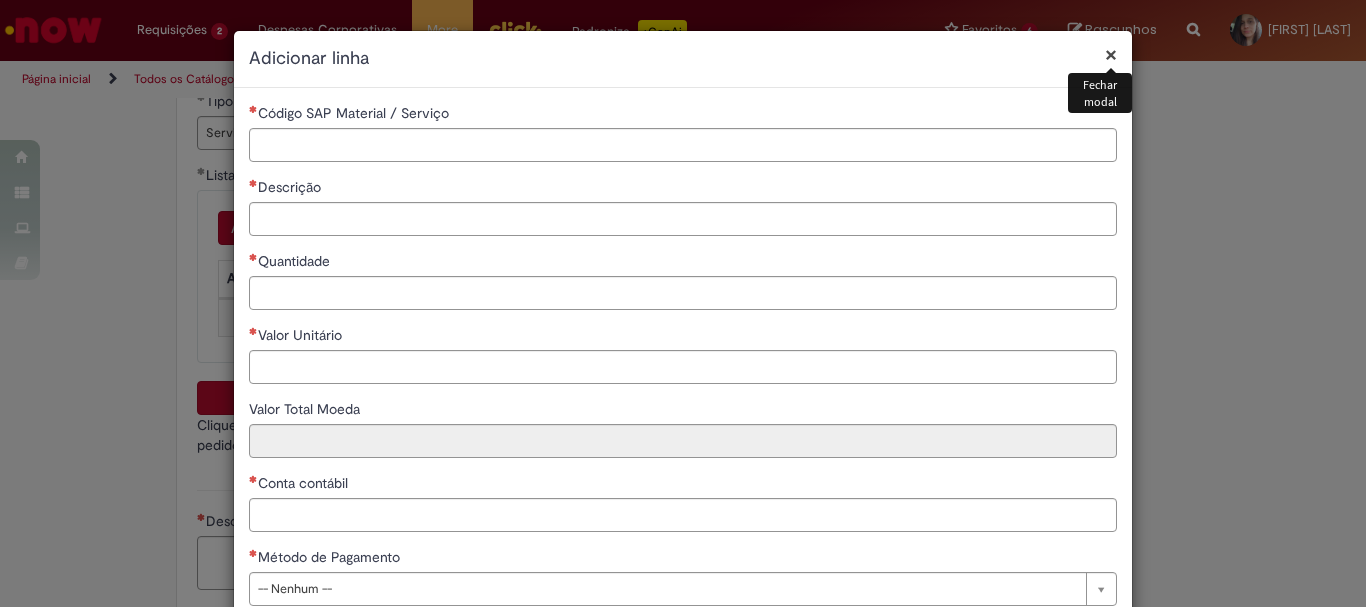 click on "**********" at bounding box center (683, 362) 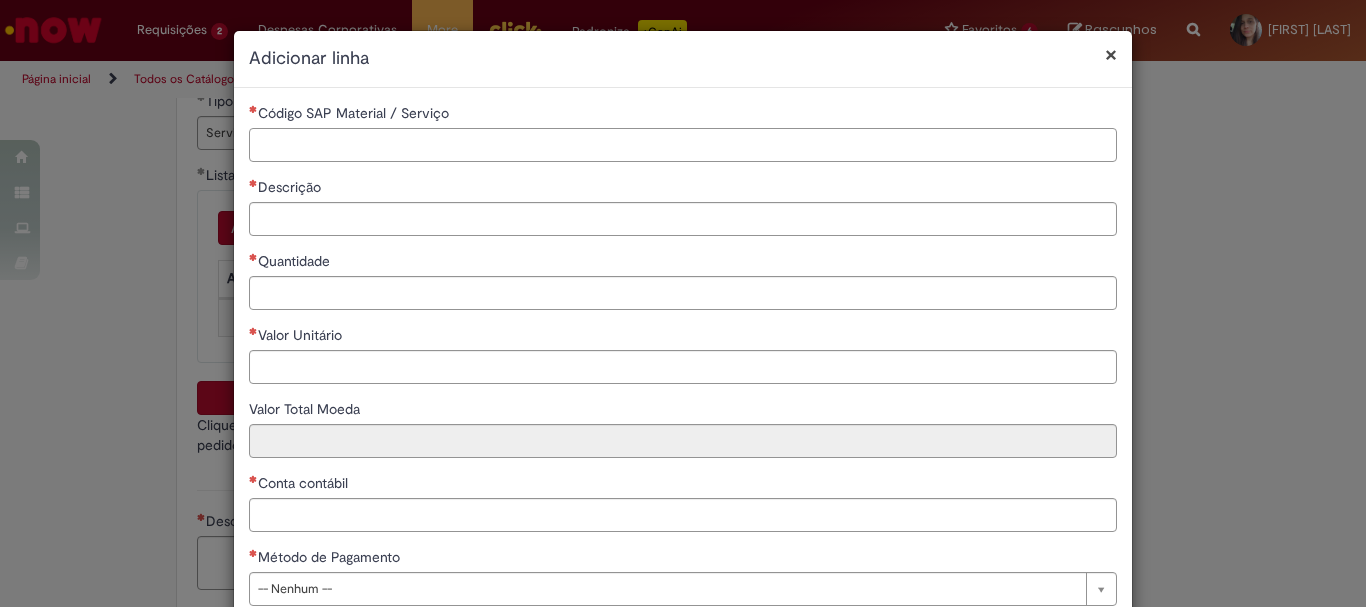 click on "Código SAP Material / Serviço" at bounding box center (683, 145) 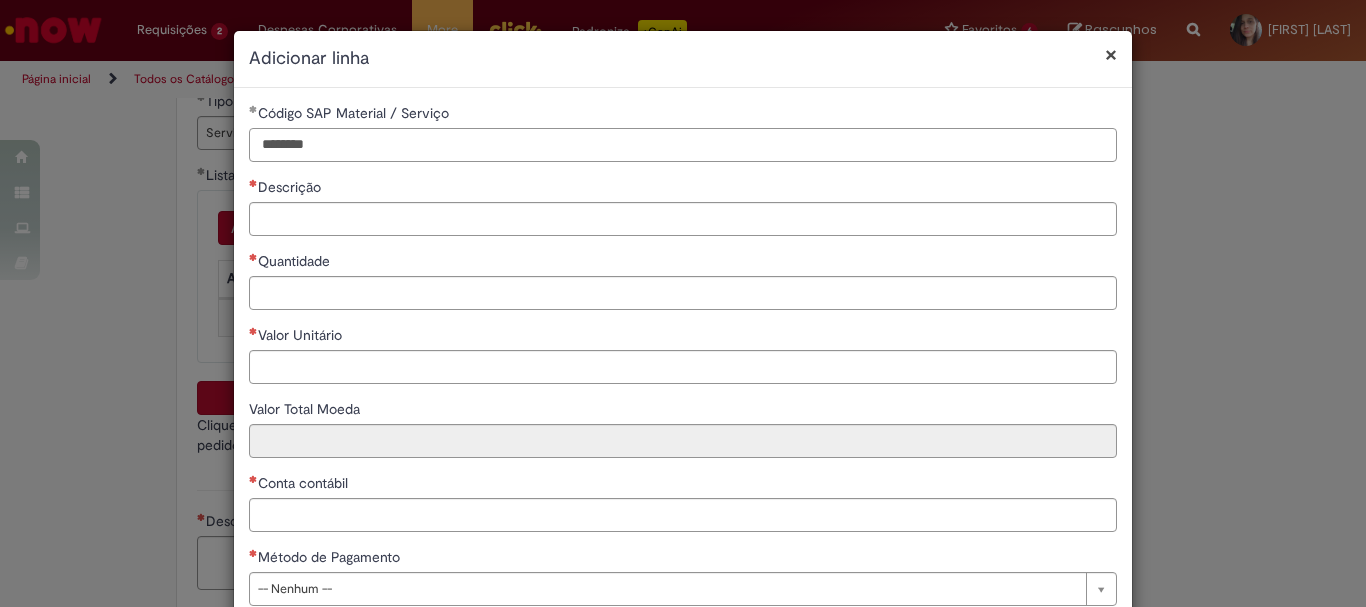 type on "********" 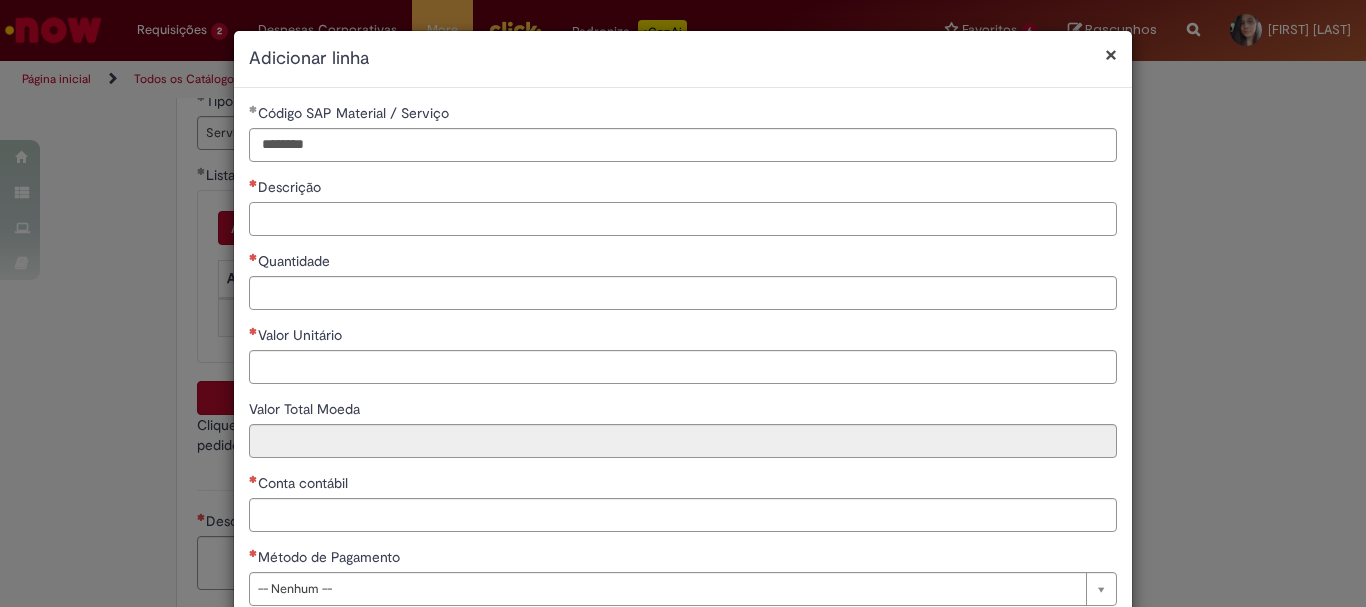 paste on "**********" 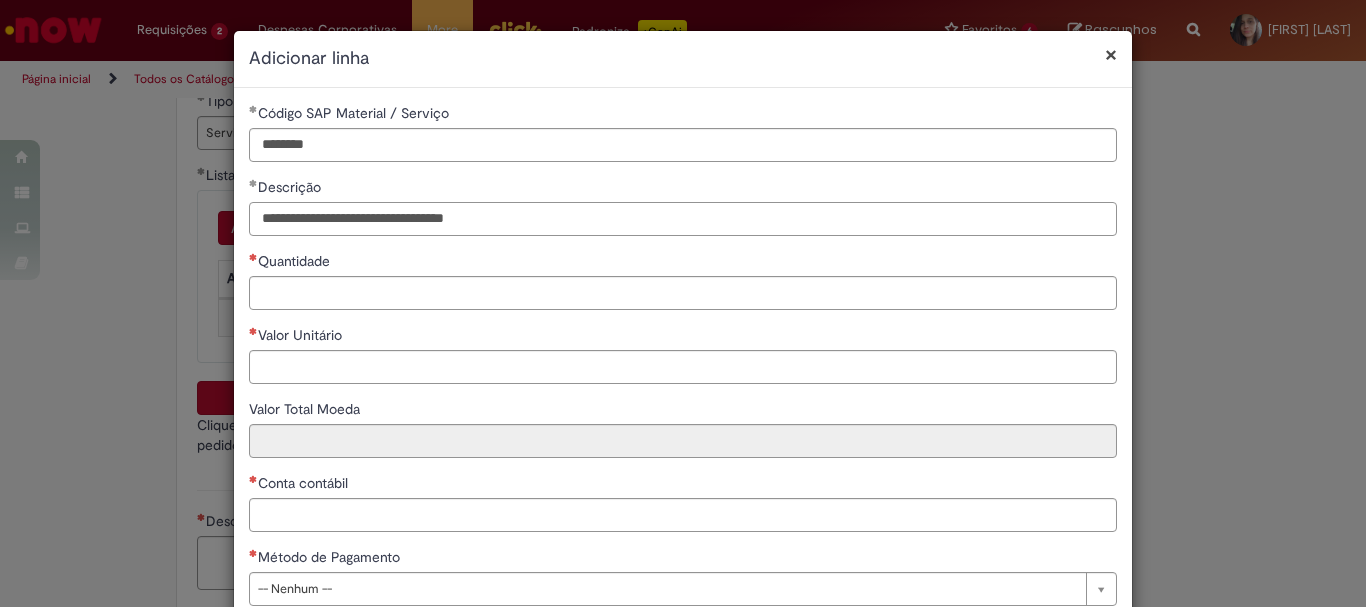 type on "**********" 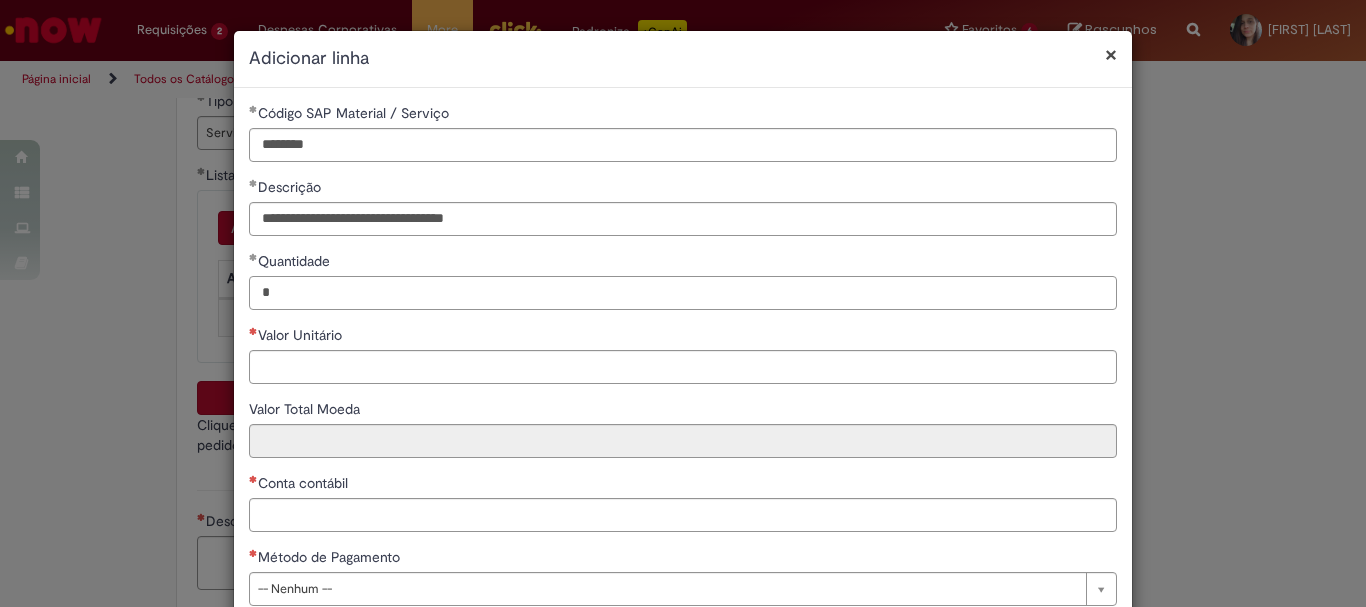 type on "*" 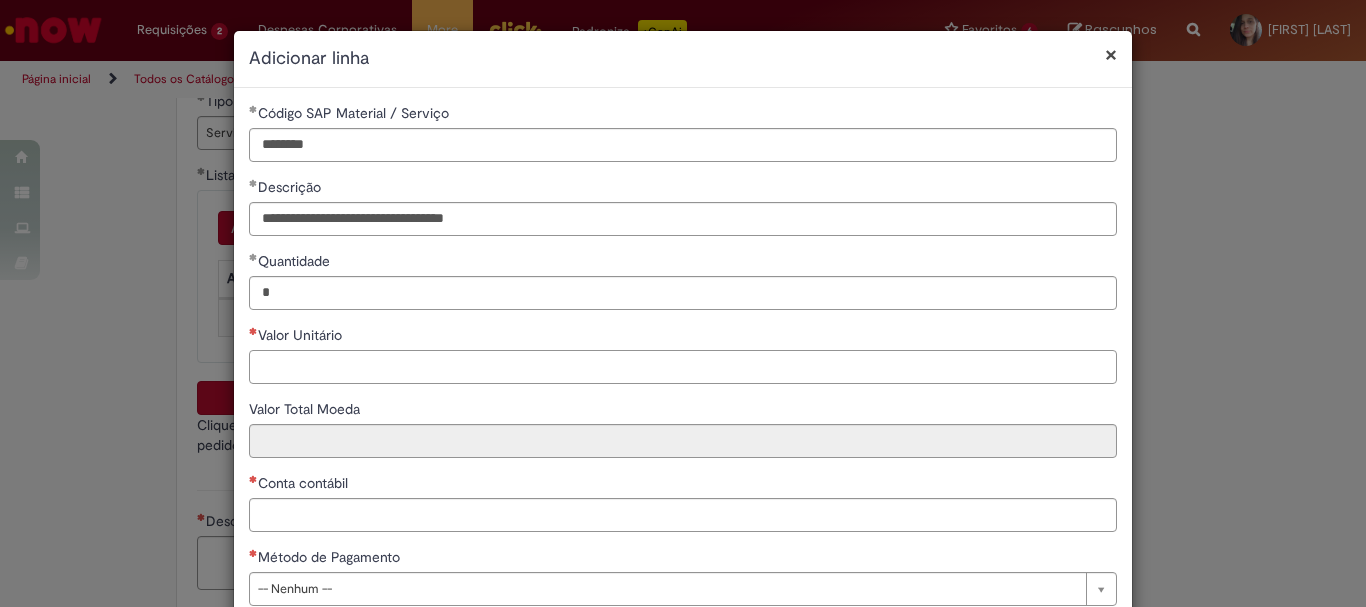 paste on "********" 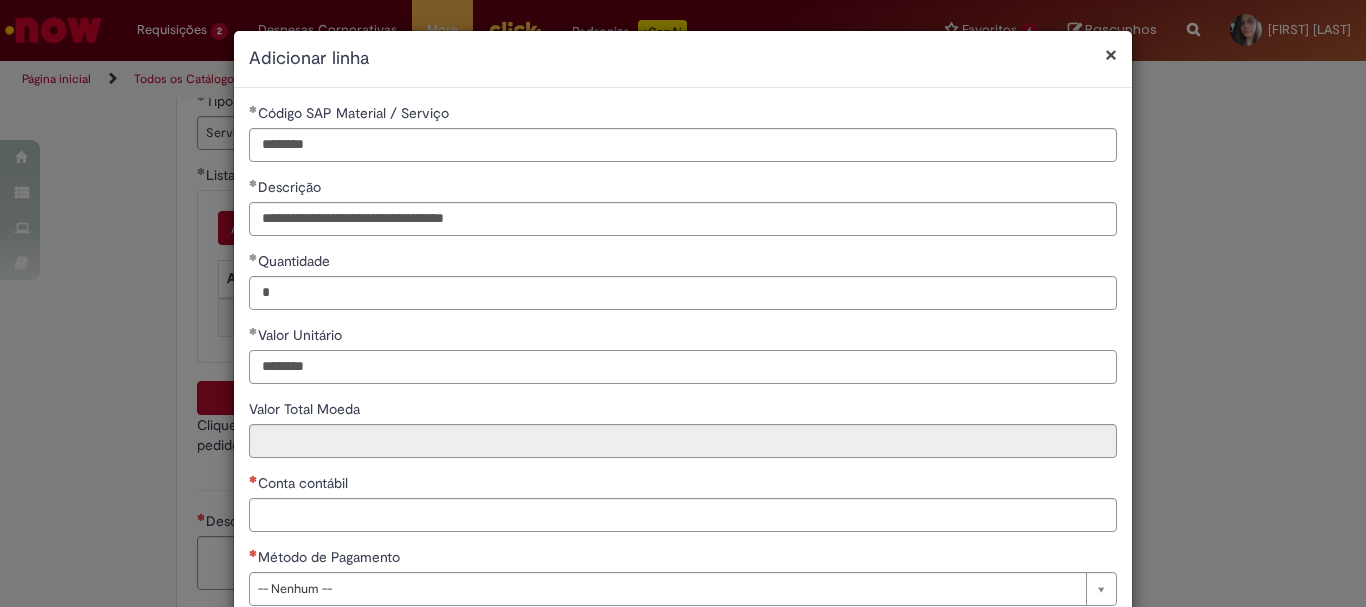 type on "********" 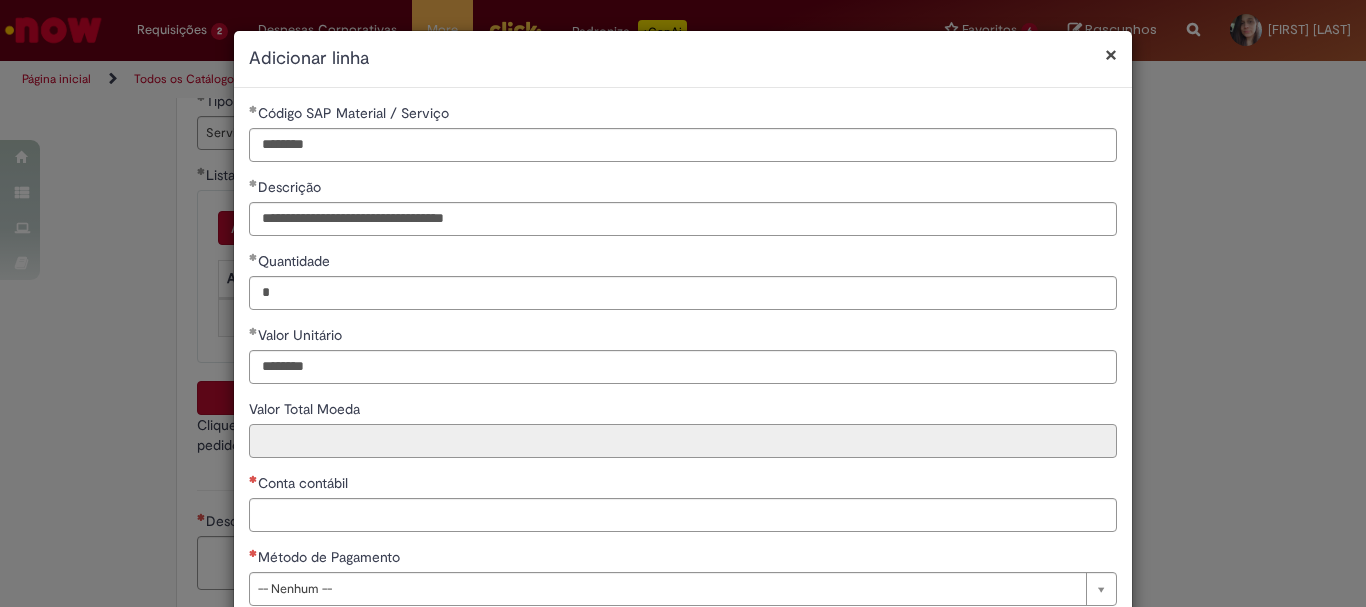 type on "********" 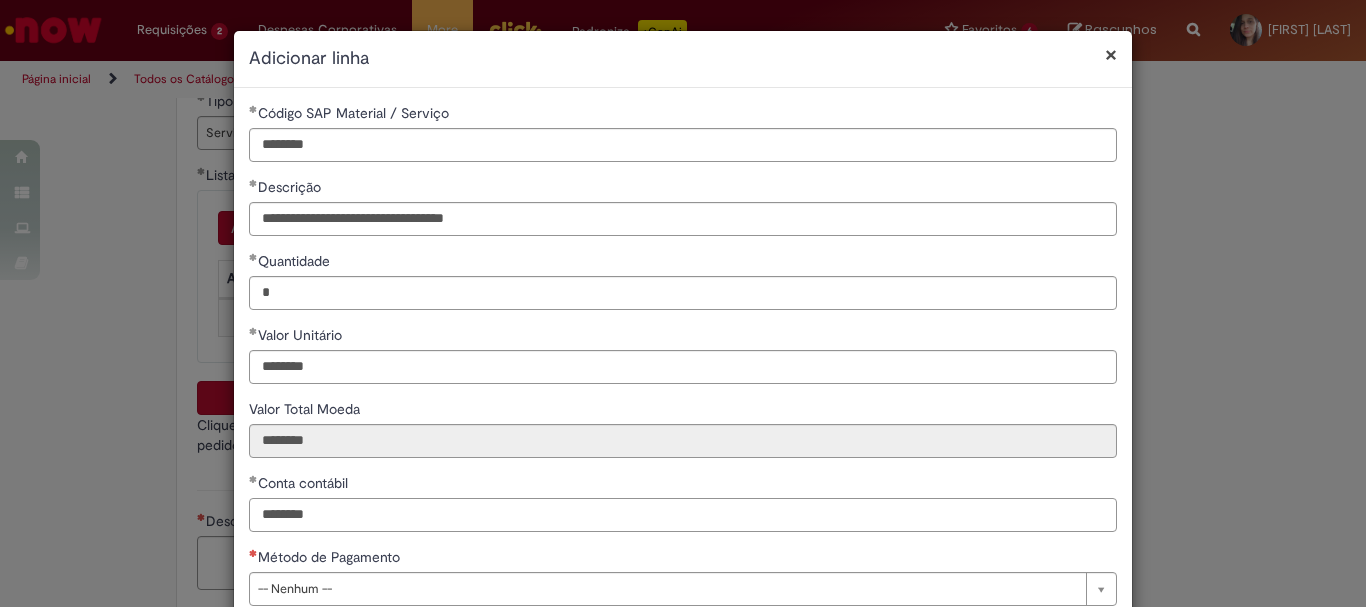 type on "********" 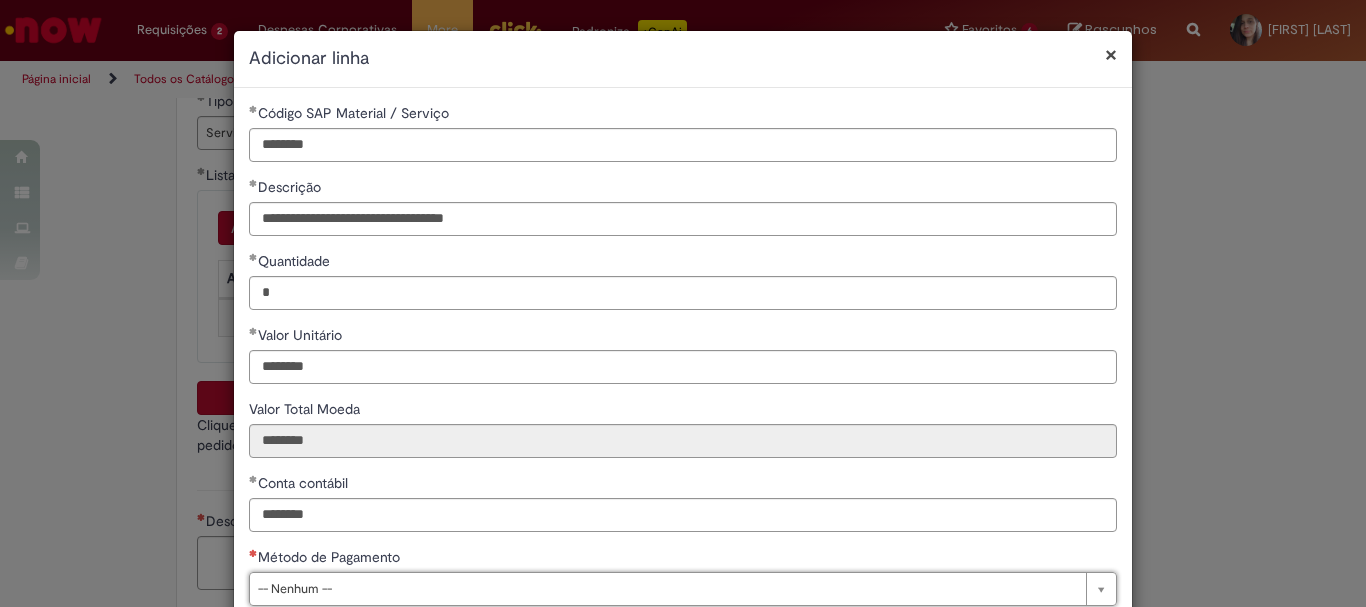 type on "*" 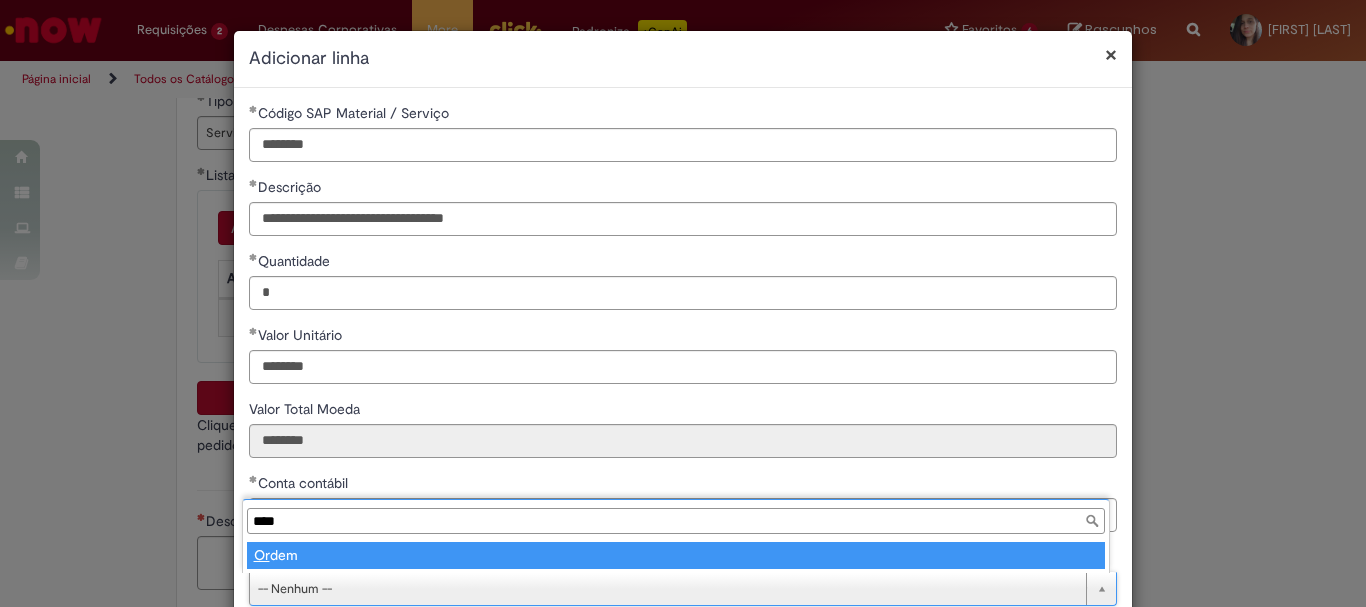 type on "*****" 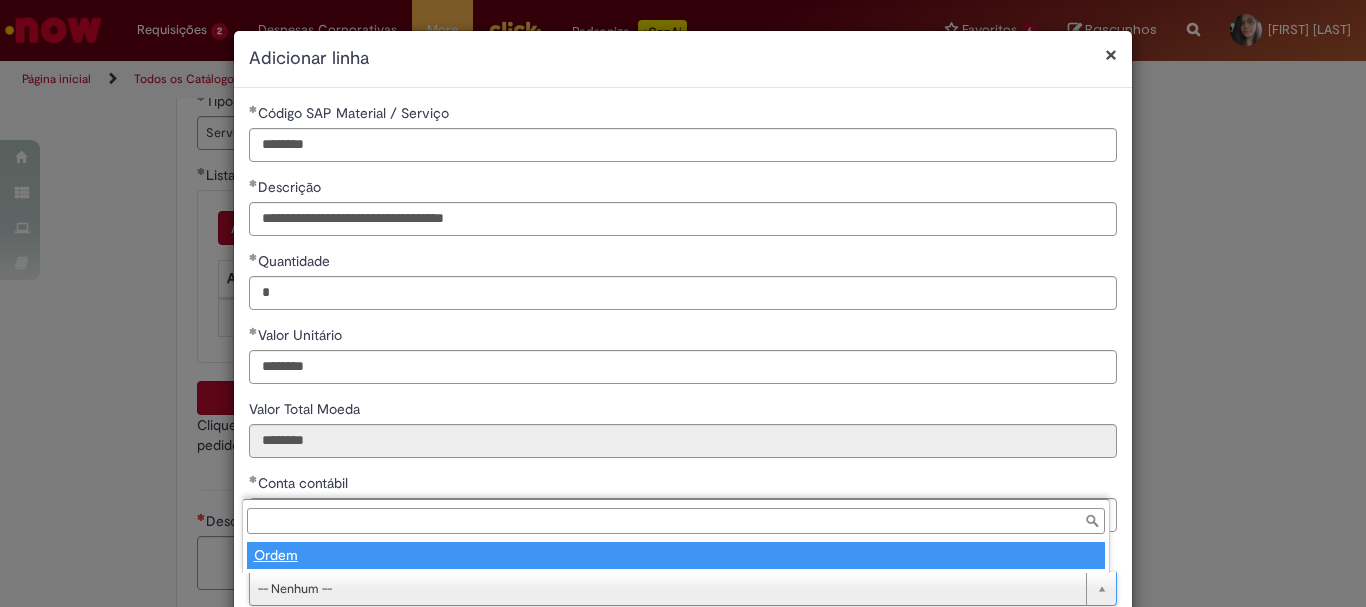 type on "*****" 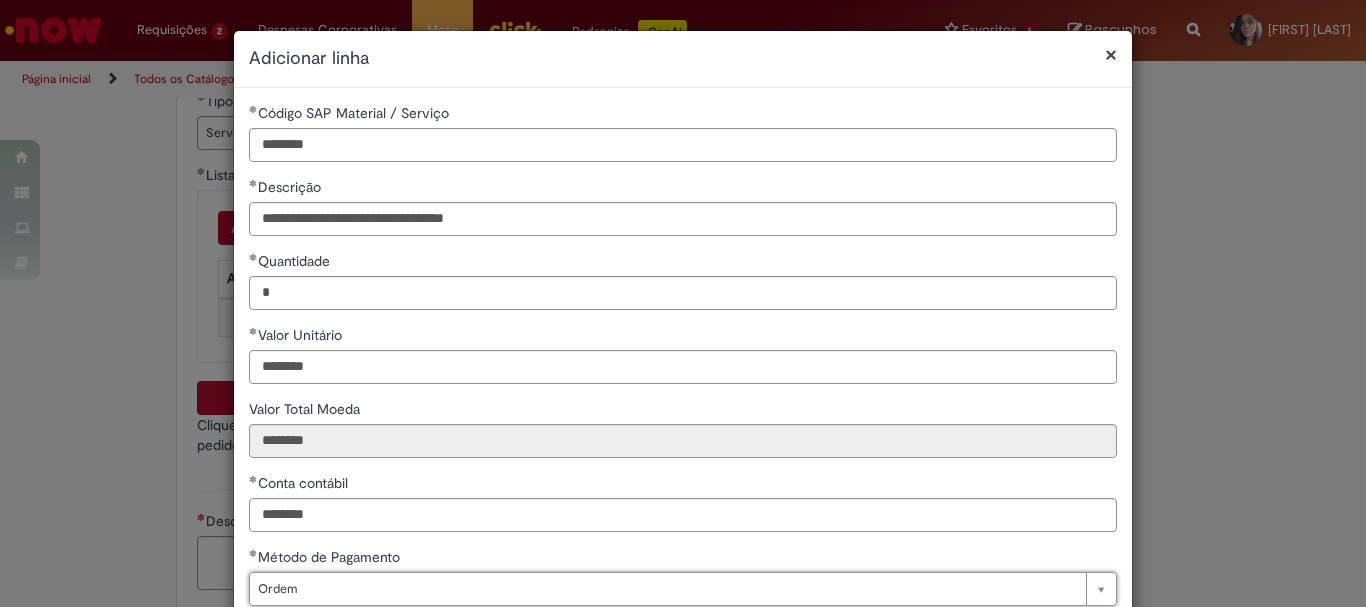 scroll, scrollTop: 199, scrollLeft: 0, axis: vertical 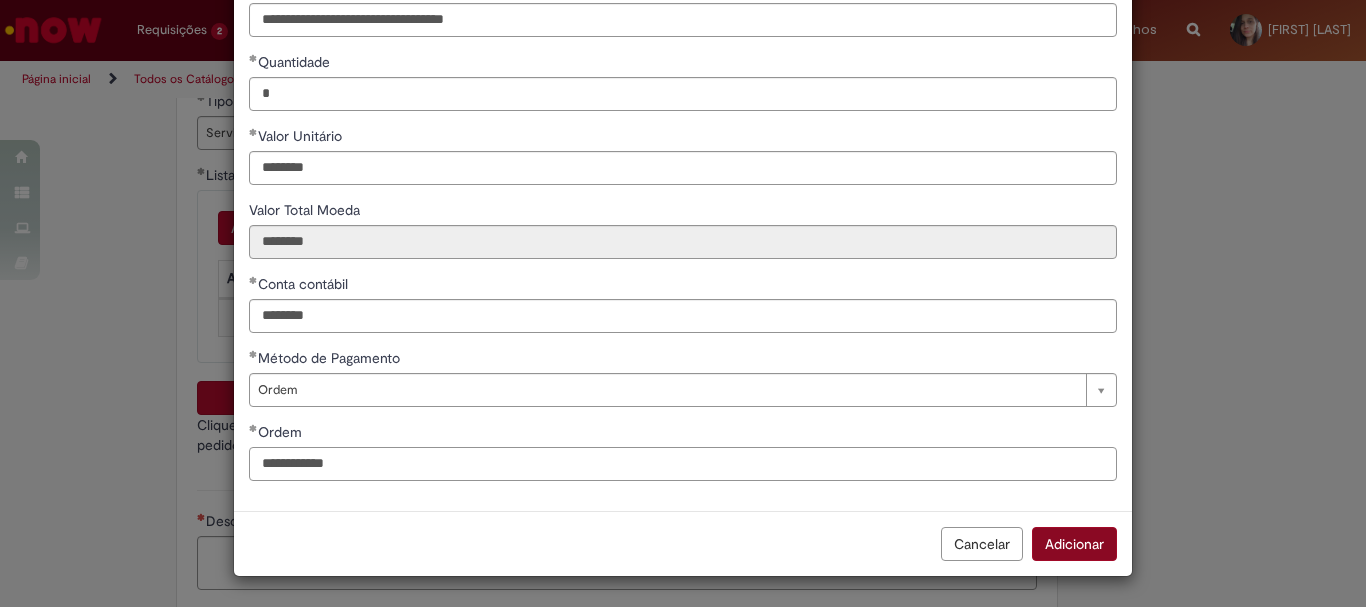 type on "**********" 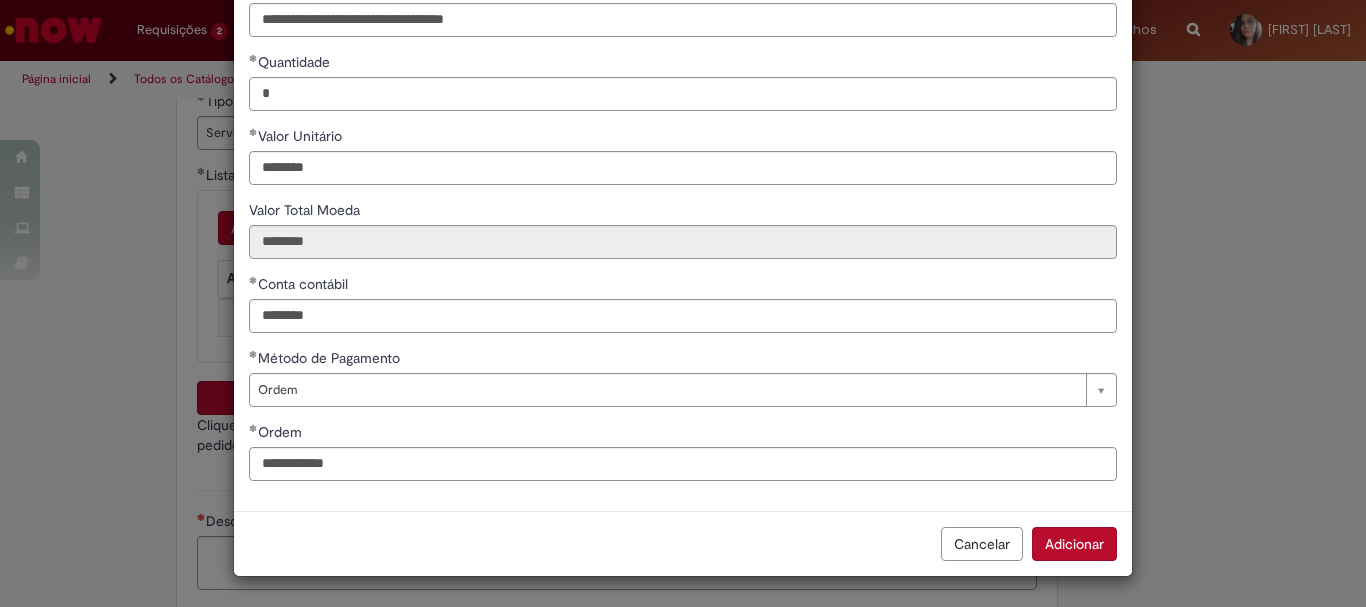 click on "Adicionar" at bounding box center (1074, 544) 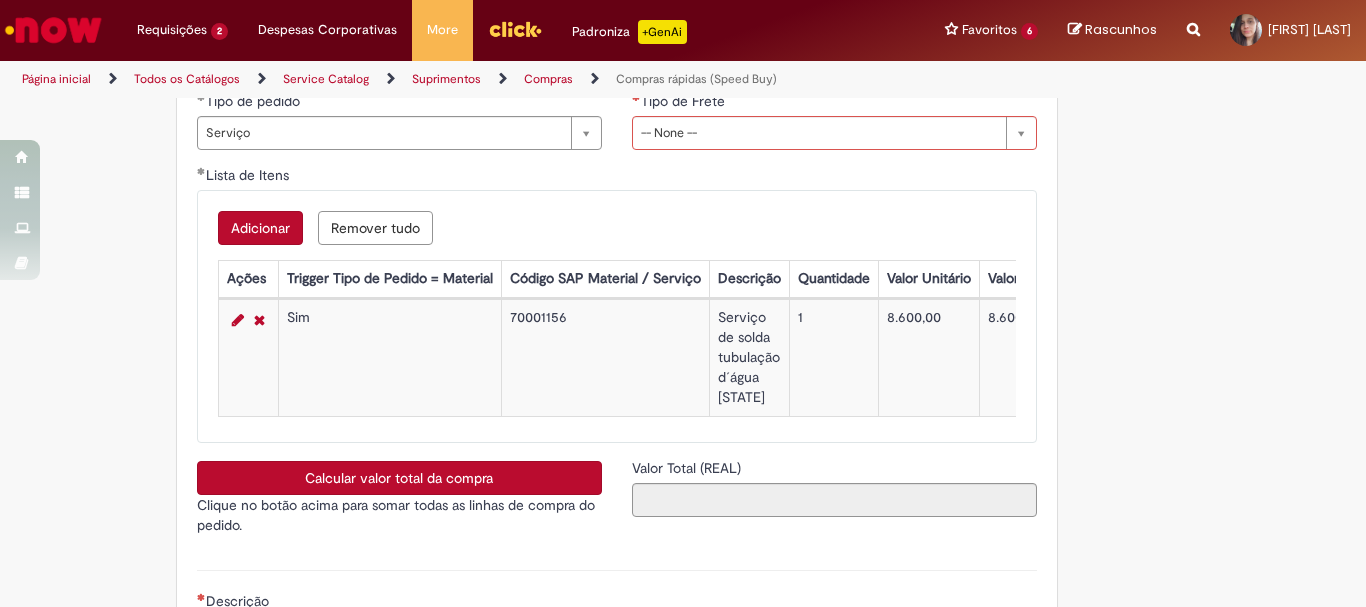 click on "Calcular valor total da compra" at bounding box center (399, 478) 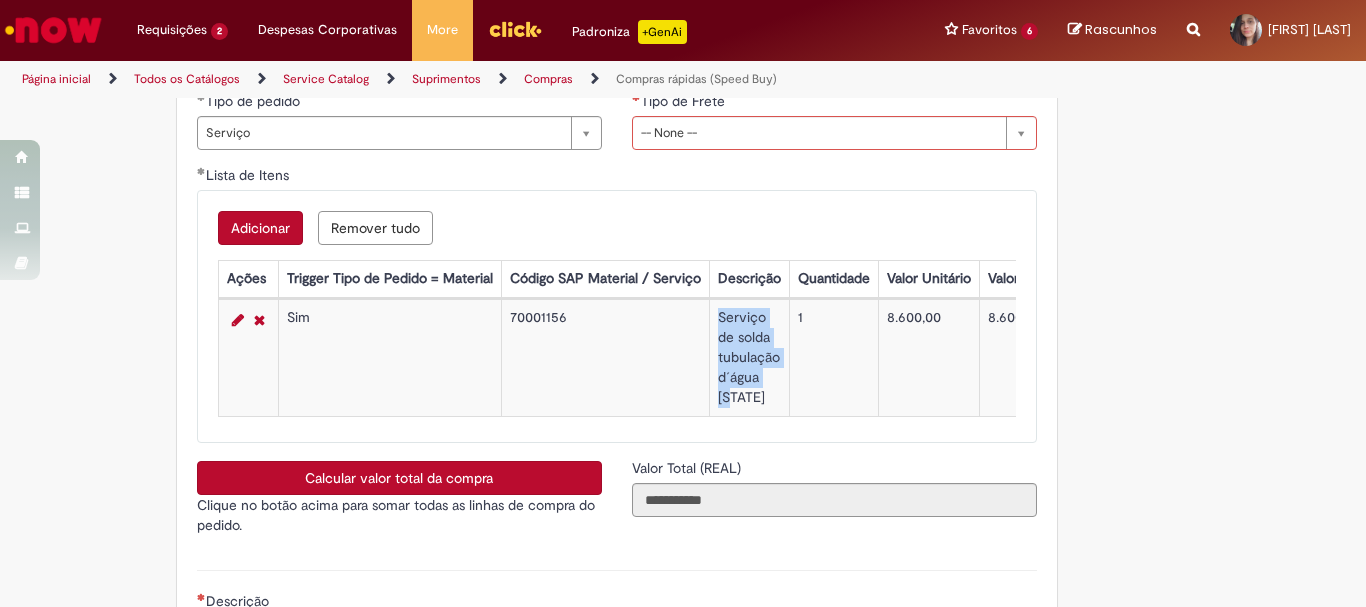 drag, startPoint x: 705, startPoint y: 313, endPoint x: 754, endPoint y: 397, distance: 97.24711 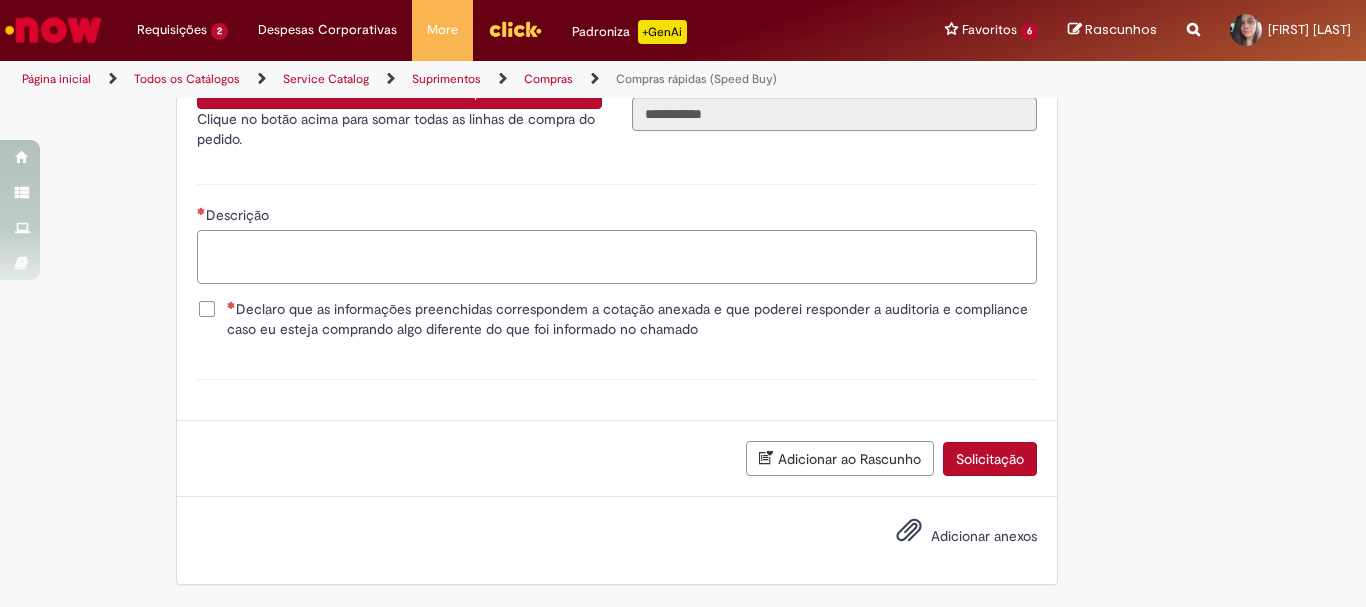 click on "Descrição" at bounding box center (617, 257) 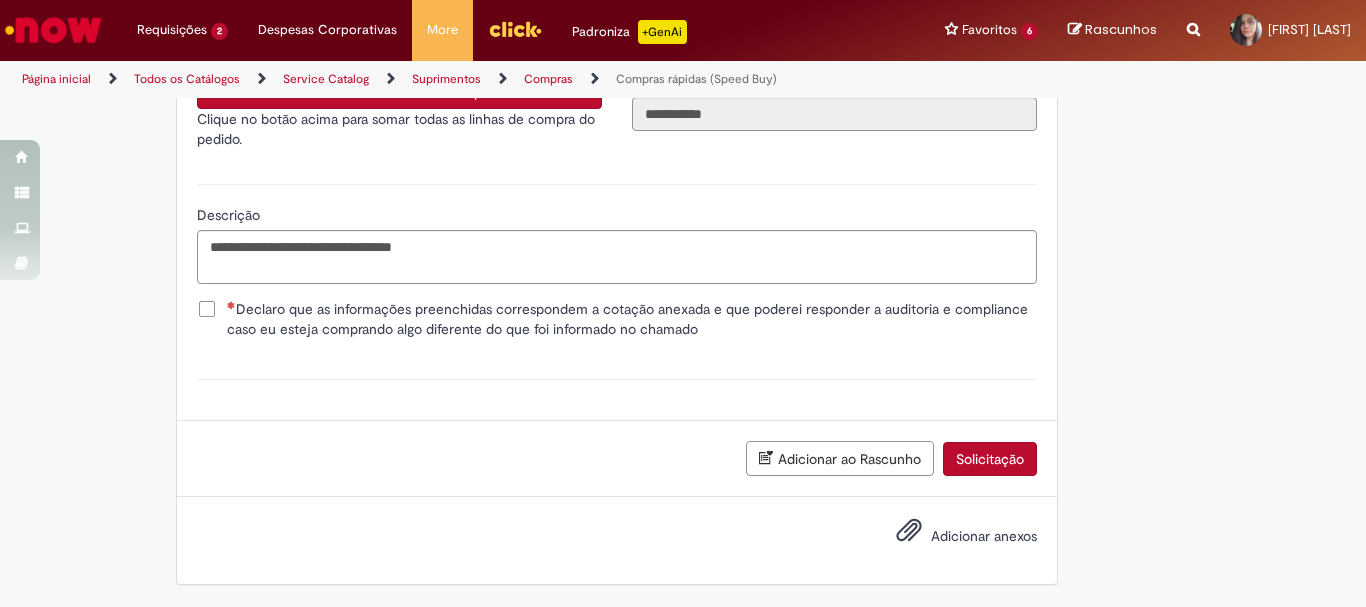 click on "Declaro que as informações preenchidas correspondem a cotação anexada e que poderei responder a auditoria e compliance caso eu esteja comprando algo diferente do que foi informado no chamado" at bounding box center (632, 319) 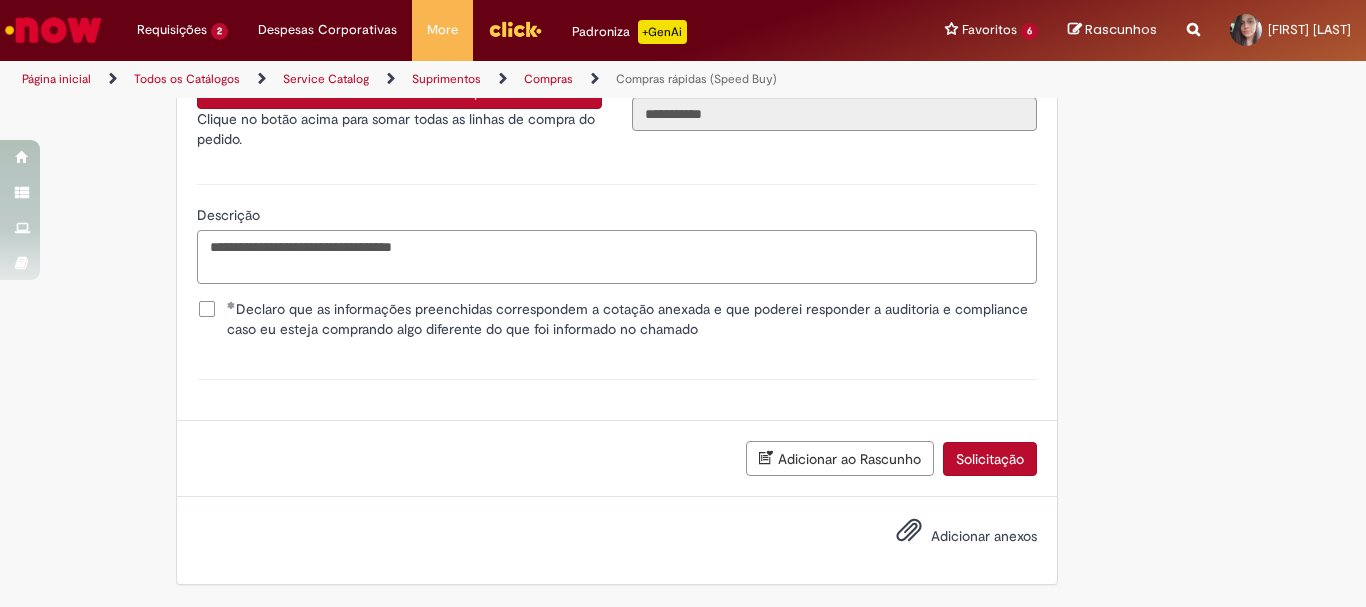 click on "**********" at bounding box center (617, 257) 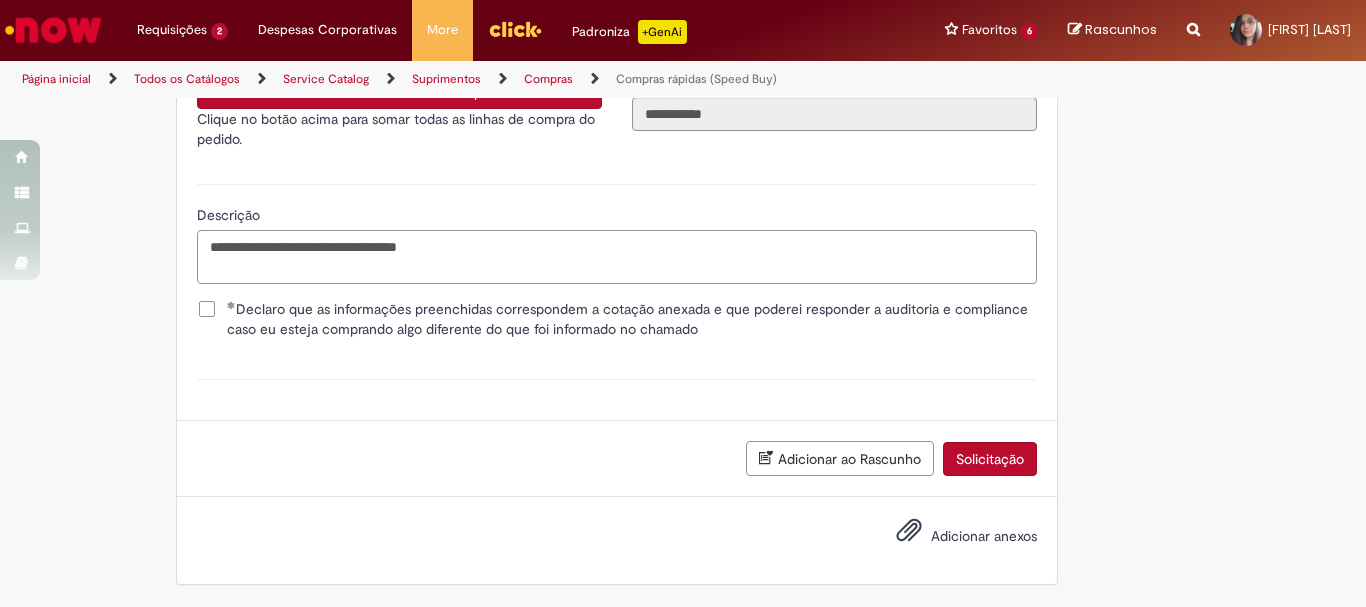 type on "**********" 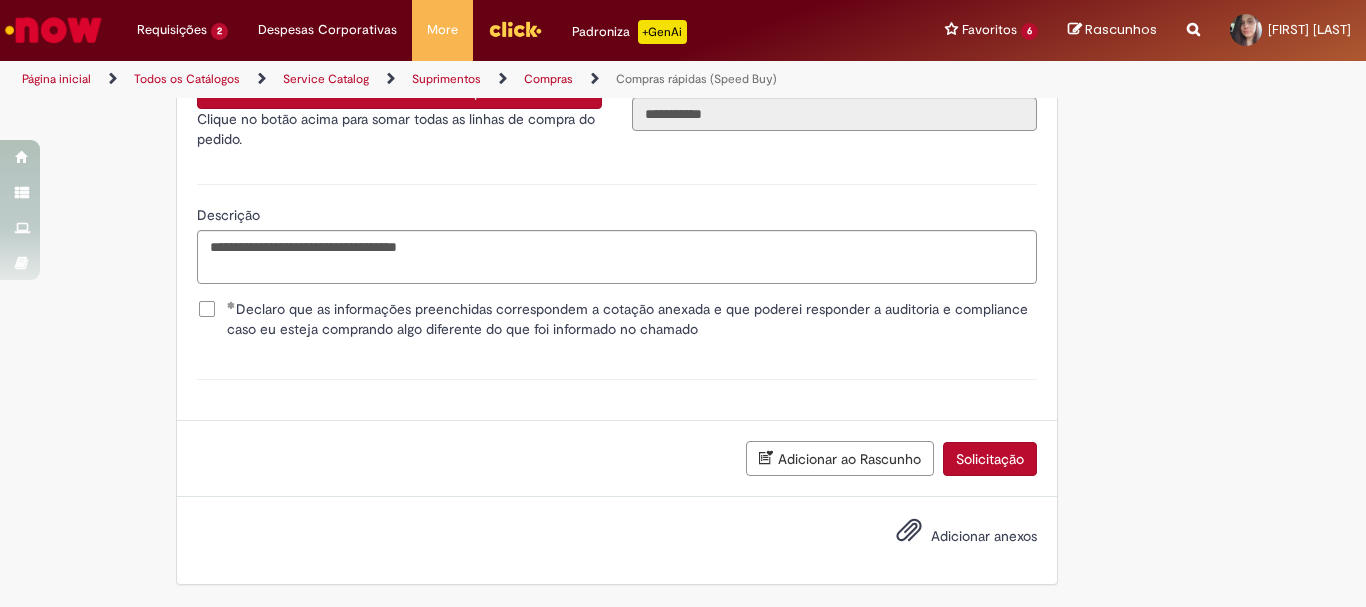 click on "Adicionar anexos" at bounding box center (984, 536) 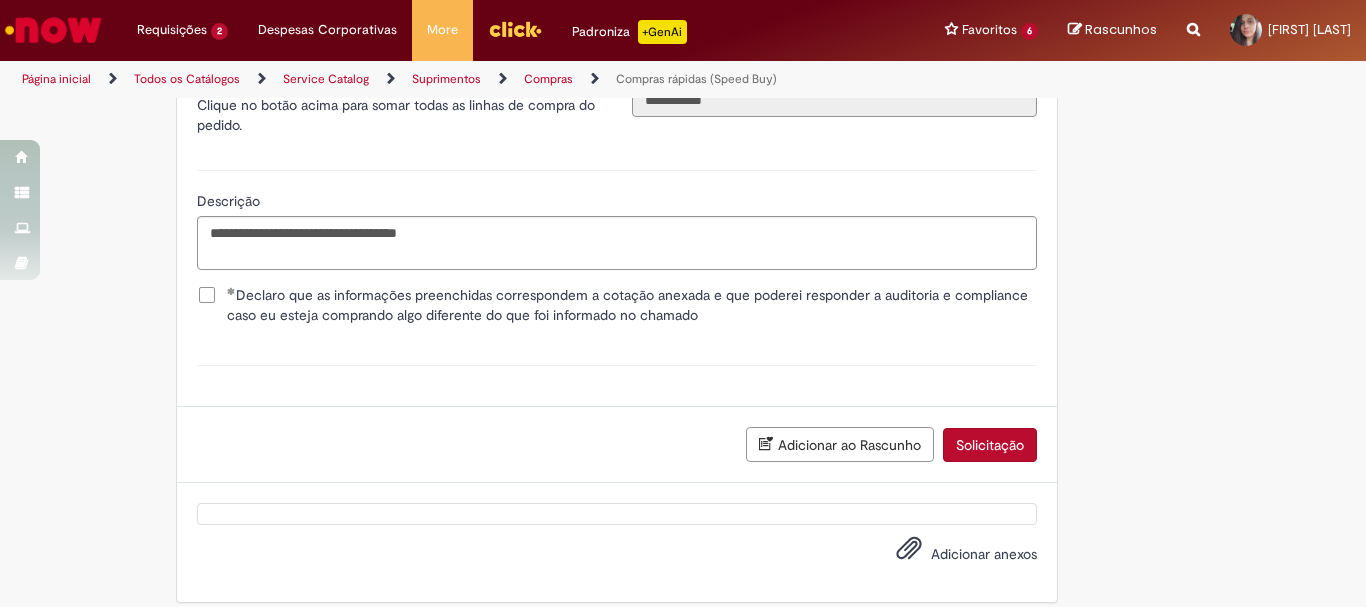 scroll, scrollTop: 2865, scrollLeft: 0, axis: vertical 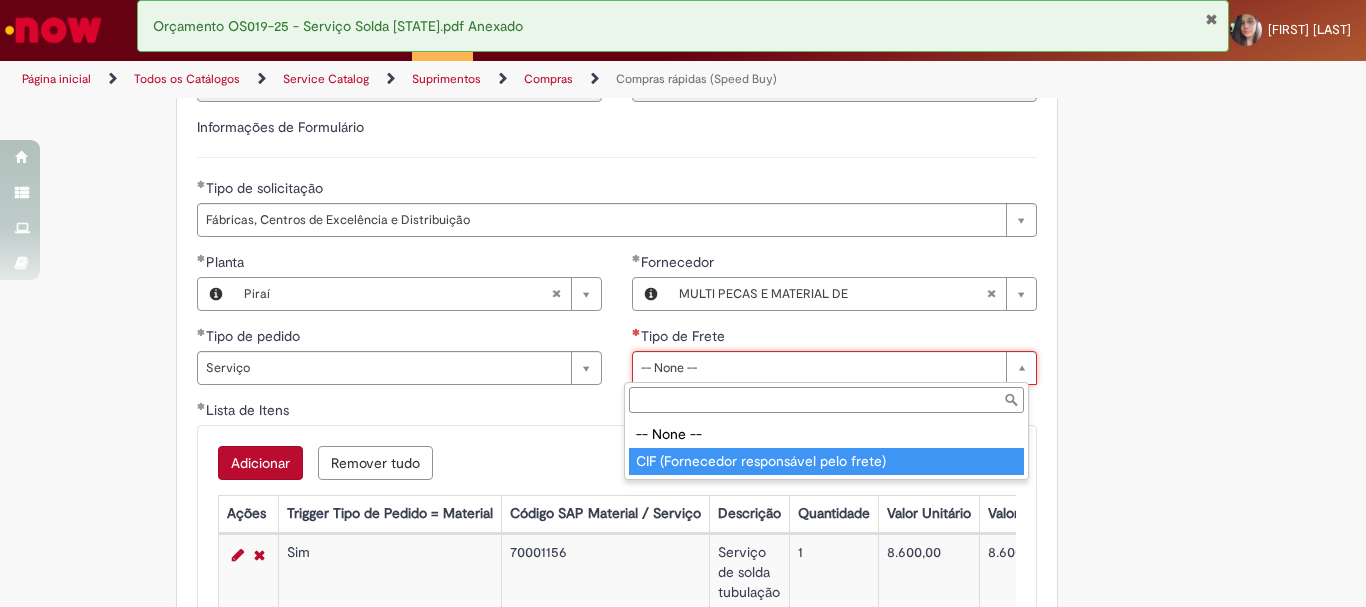 type on "**********" 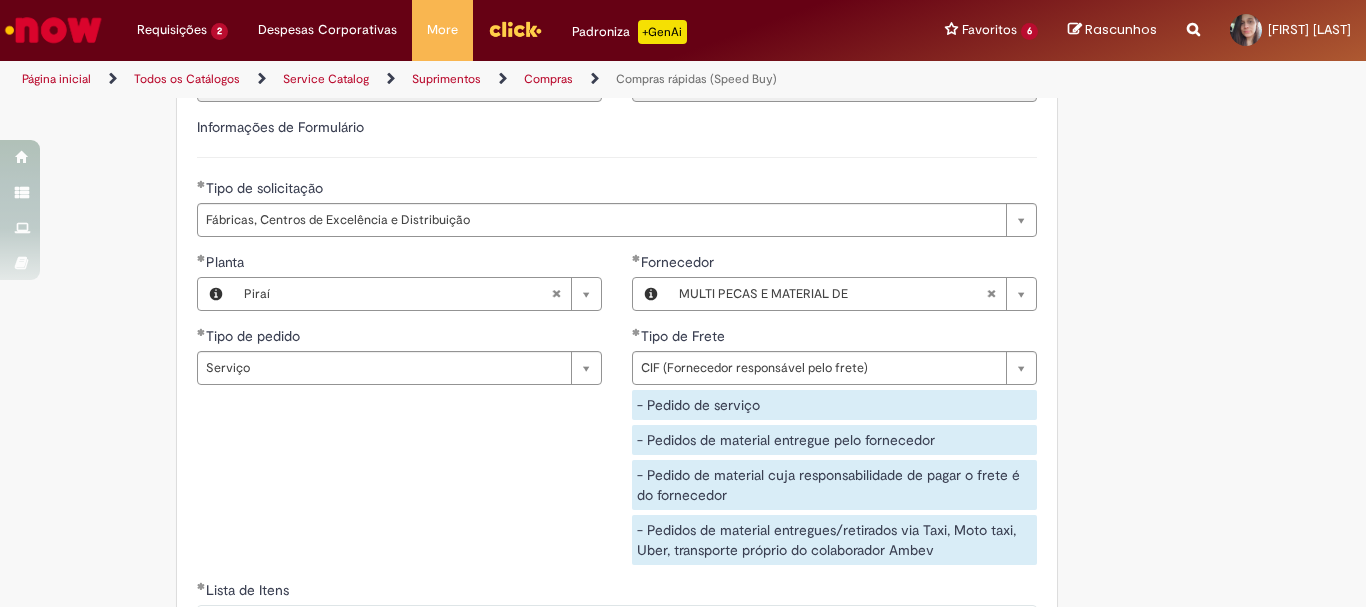 click on "Obrigatório um anexo.
Adicionar a Favoritos
Compras rápidas (Speed Buy)
Chamado destinado para a geração de pedido de compra de indiretos.
O Speed buy é a ferramenta oficial para a geração de pedidos de compra que atenda aos seguintes requisitos:
Compras de material e serviço indiretos
Compras inferiores a R$13.000 *
Compras com fornecedores nacionais
Compras de material sem contrato ativo no SAP para o centro solicitado
* Essa cota é referente ao tipo de solicitação padrão de Speed buy. Os chamados com cotas especiais podem possuir valores divergentes.
Regras de Utilização
No campo “Tipo de Solicitação” selecionar a opção correspondente a sua unidade de negócio.
Solicitação Padrão de Speed buy:
Fábricas, centros de Excelência e de Distribuição:  habilitado para todos usuários ambev
Ativos   de TI:" at bounding box center [683, -643] 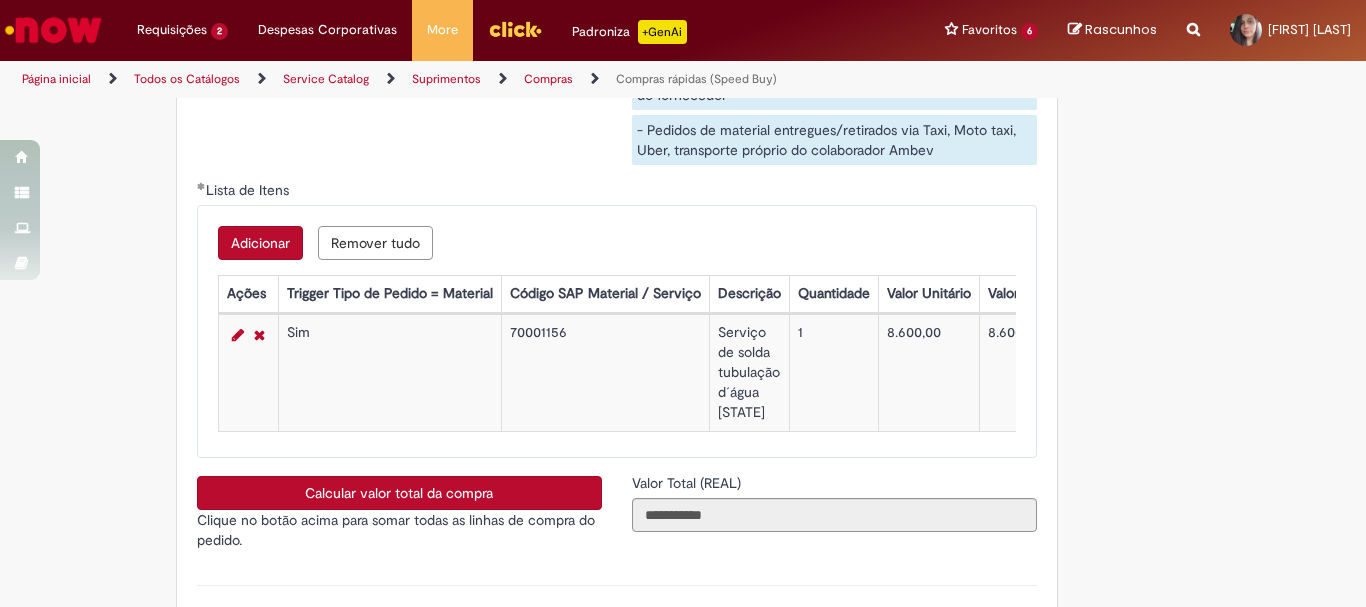 scroll, scrollTop: 3753, scrollLeft: 0, axis: vertical 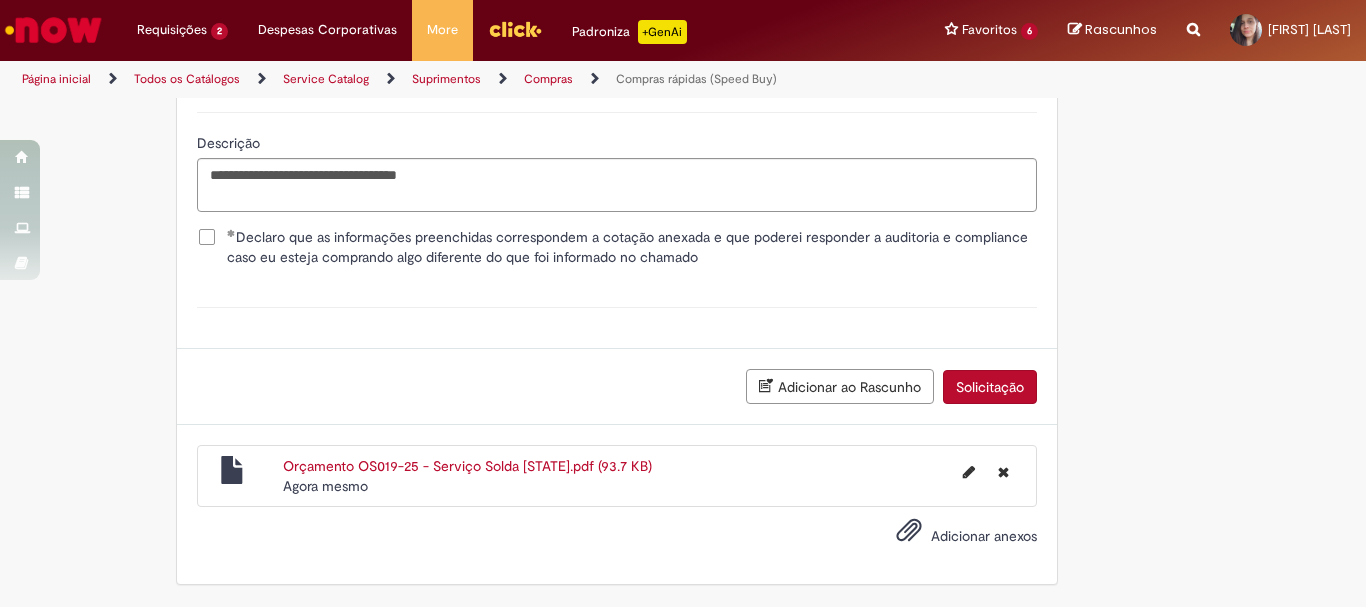 click on "Obrigatório um anexo.
Adicionar a Favoritos
Compras rápidas (Speed Buy)
Chamado destinado para a geração de pedido de compra de indiretos.
O Speed buy é a ferramenta oficial para a geração de pedidos de compra que atenda aos seguintes requisitos:
Compras de material e serviço indiretos
Compras inferiores a R$13.000 *
Compras com fornecedores nacionais
Compras de material sem contrato ativo no SAP para o centro solicitado
* Essa cota é referente ao tipo de solicitação padrão de Speed buy. Os chamados com cotas especiais podem possuir valores divergentes.
Regras de Utilização
No campo “Tipo de Solicitação” selecionar a opção correspondente a sua unidade de negócio.
Solicitação Padrão de Speed buy:
Fábricas, centros de Excelência e de Distribuição:  habilitado para todos usuários ambev
Ativos   de TI:" at bounding box center (683, -1516) 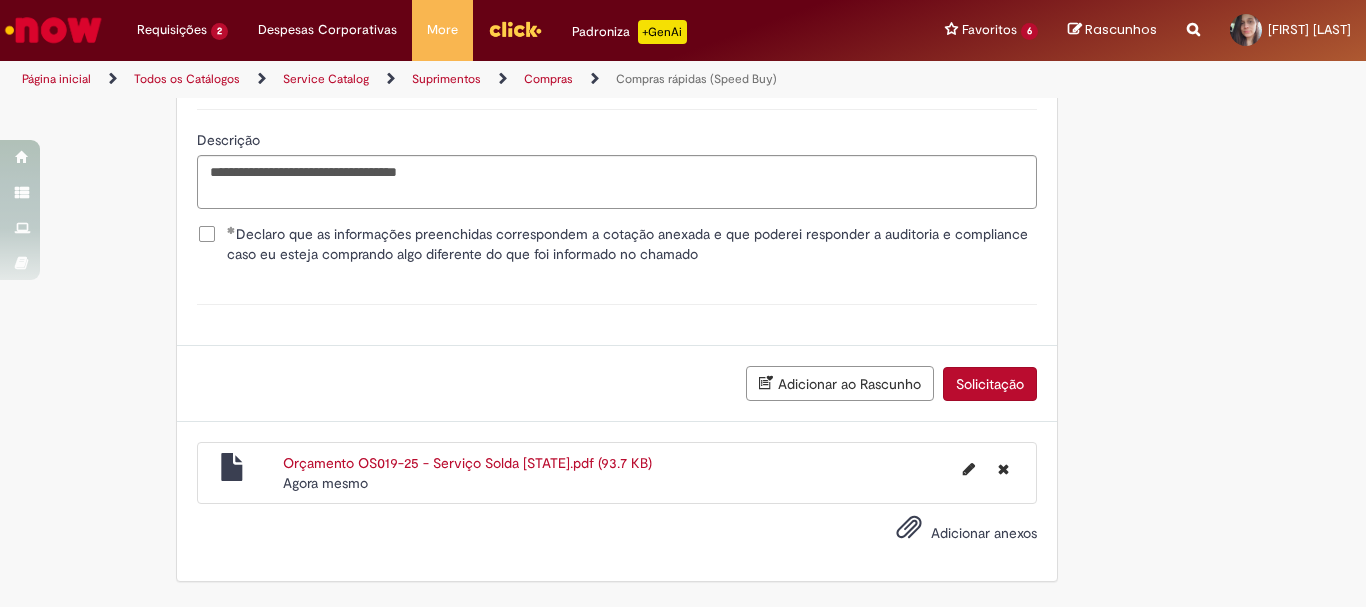 scroll, scrollTop: 3753, scrollLeft: 0, axis: vertical 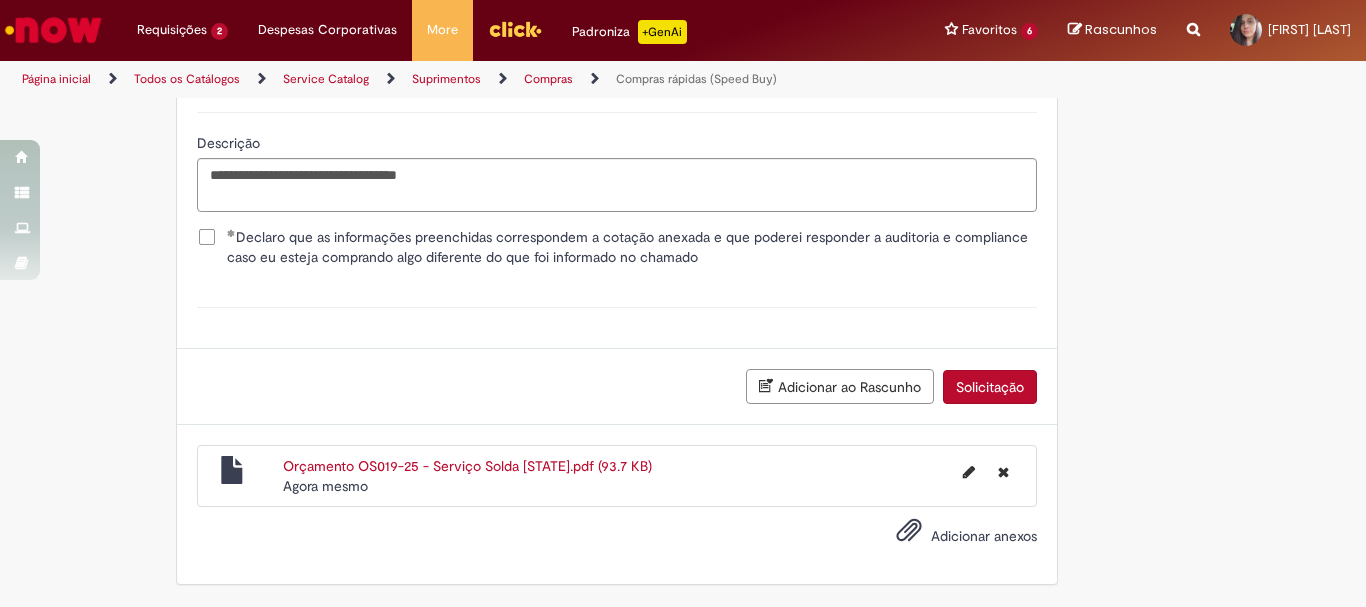 click on "Solicitação" at bounding box center [990, 387] 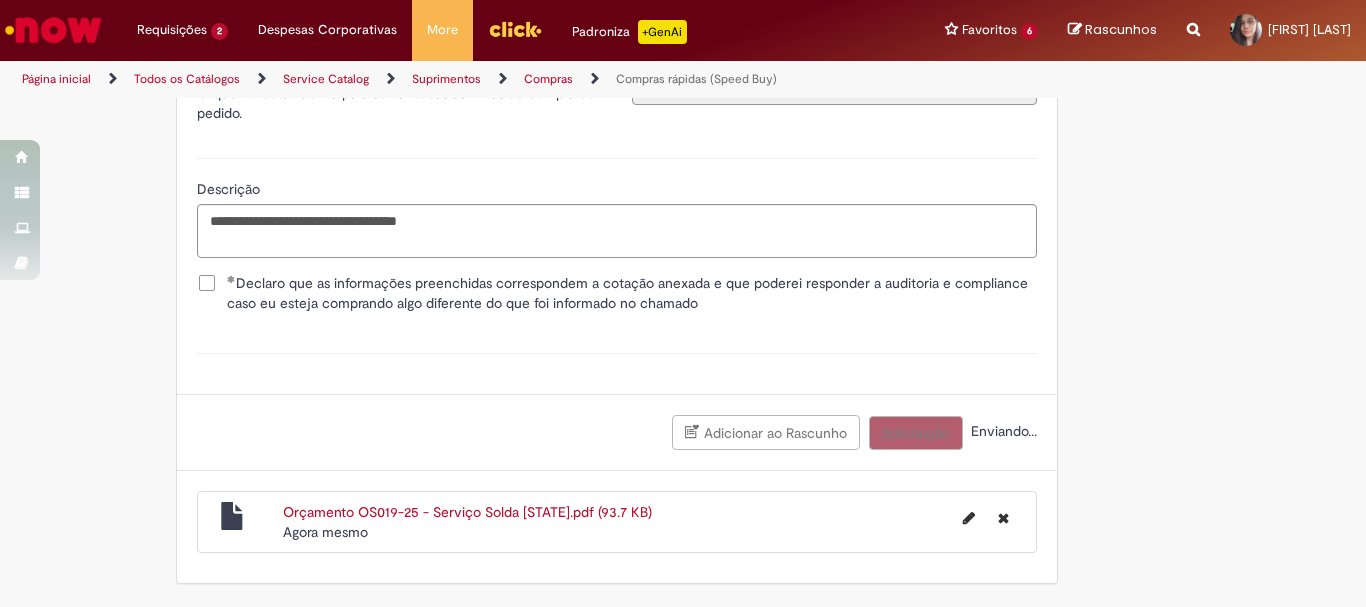 scroll, scrollTop: 3707, scrollLeft: 0, axis: vertical 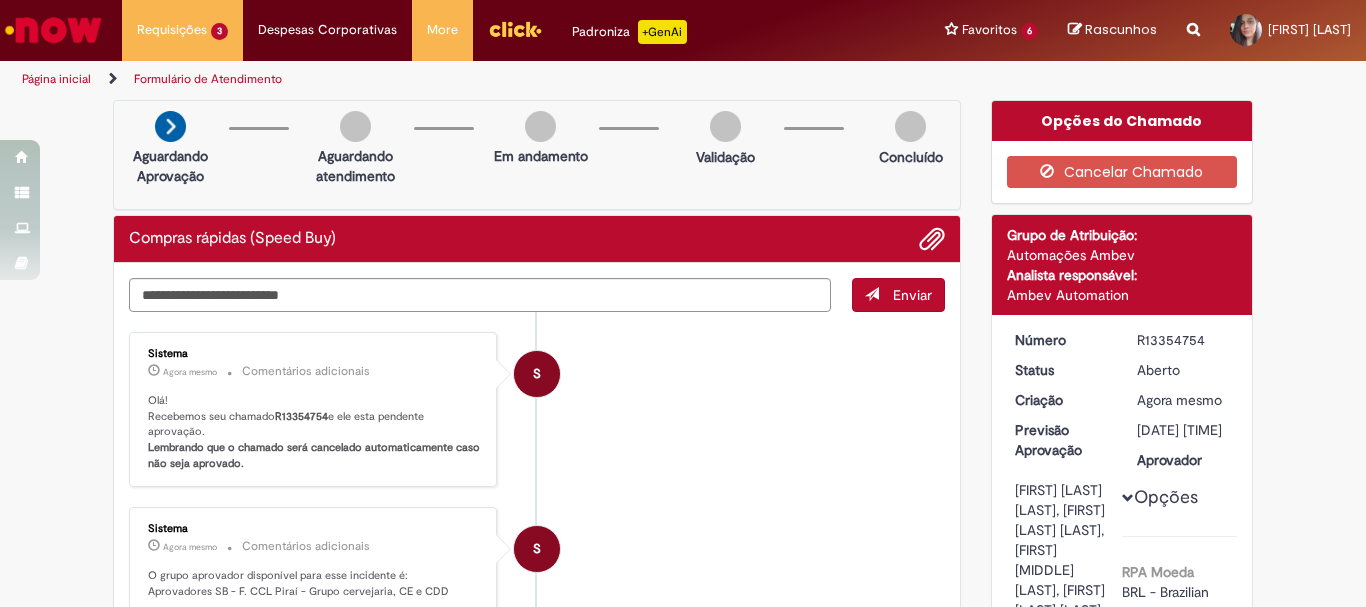 click on "R13354754" at bounding box center (1183, 340) 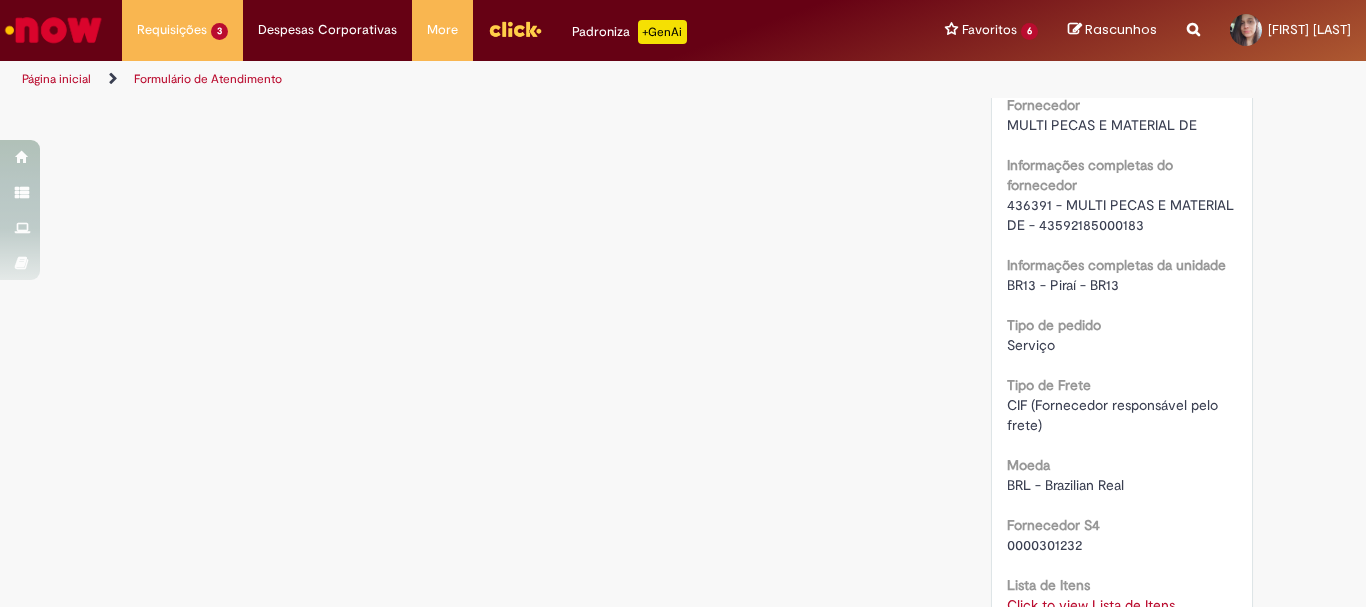 scroll, scrollTop: 2200, scrollLeft: 0, axis: vertical 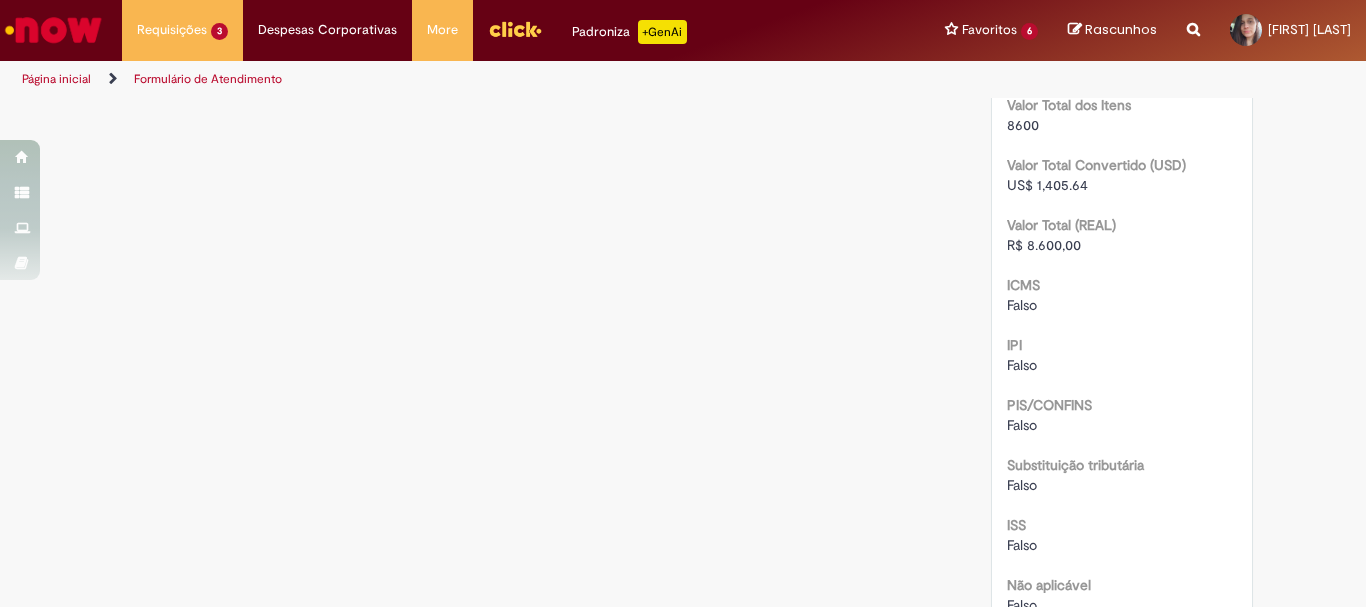 click on "Click to view Lista de Itens" at bounding box center (1091, 5) 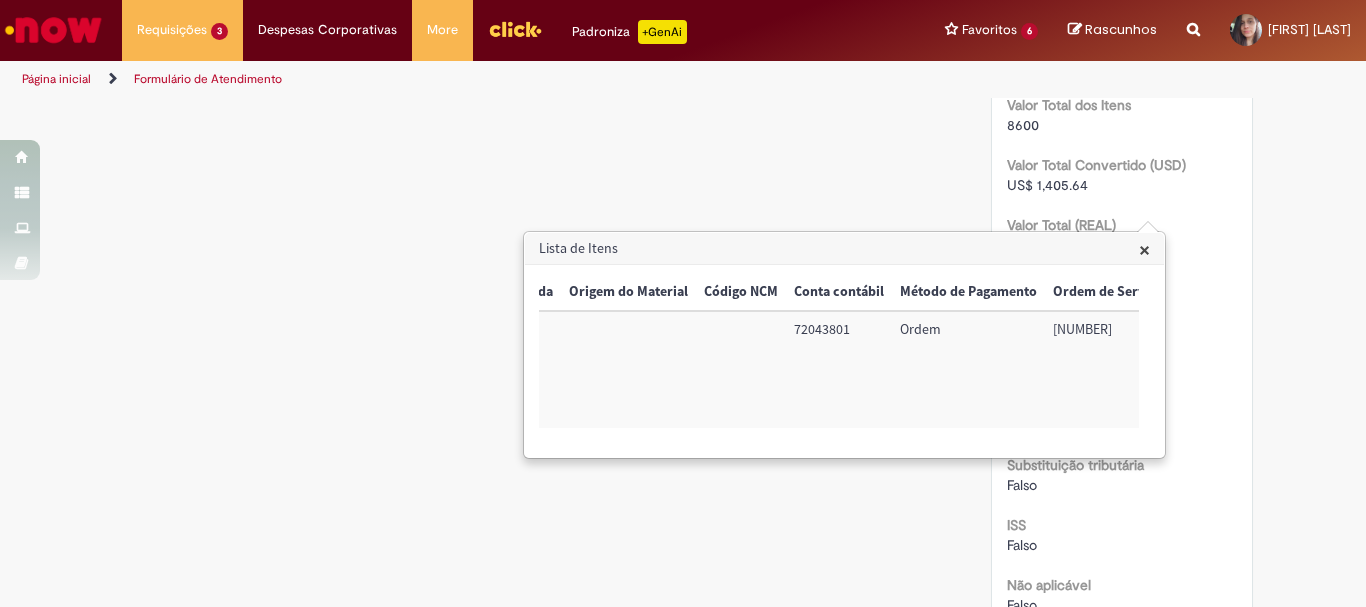 scroll, scrollTop: 0, scrollLeft: 813, axis: horizontal 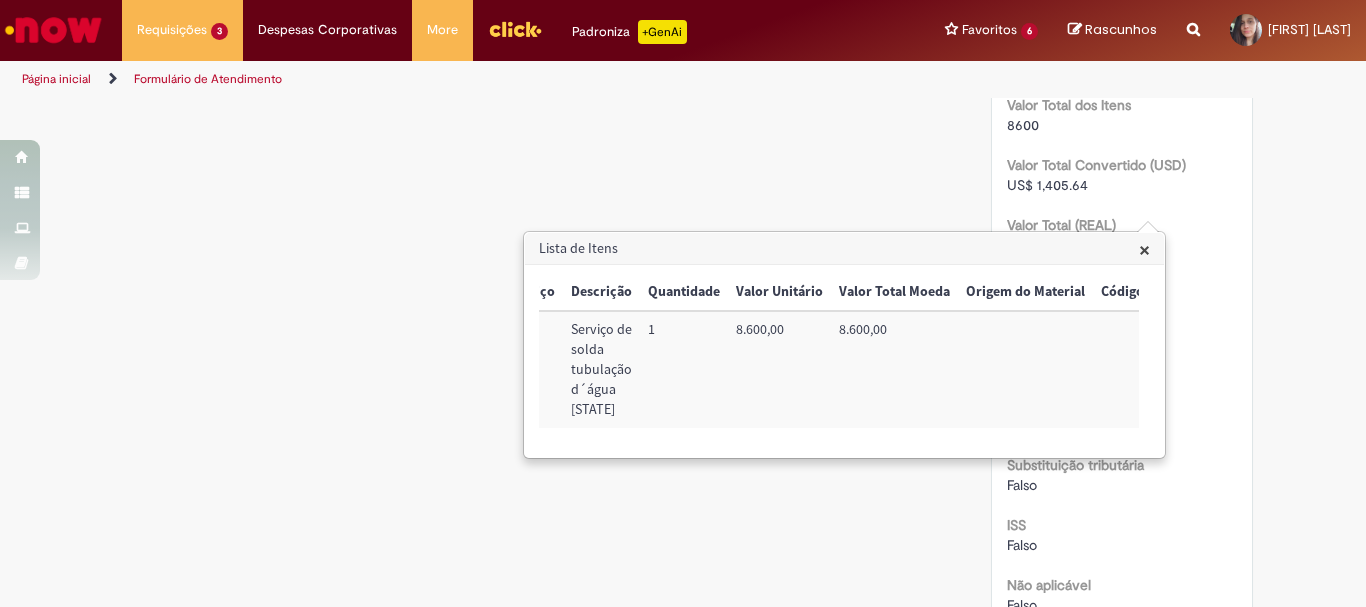 click on "8.600,00" at bounding box center [779, 369] 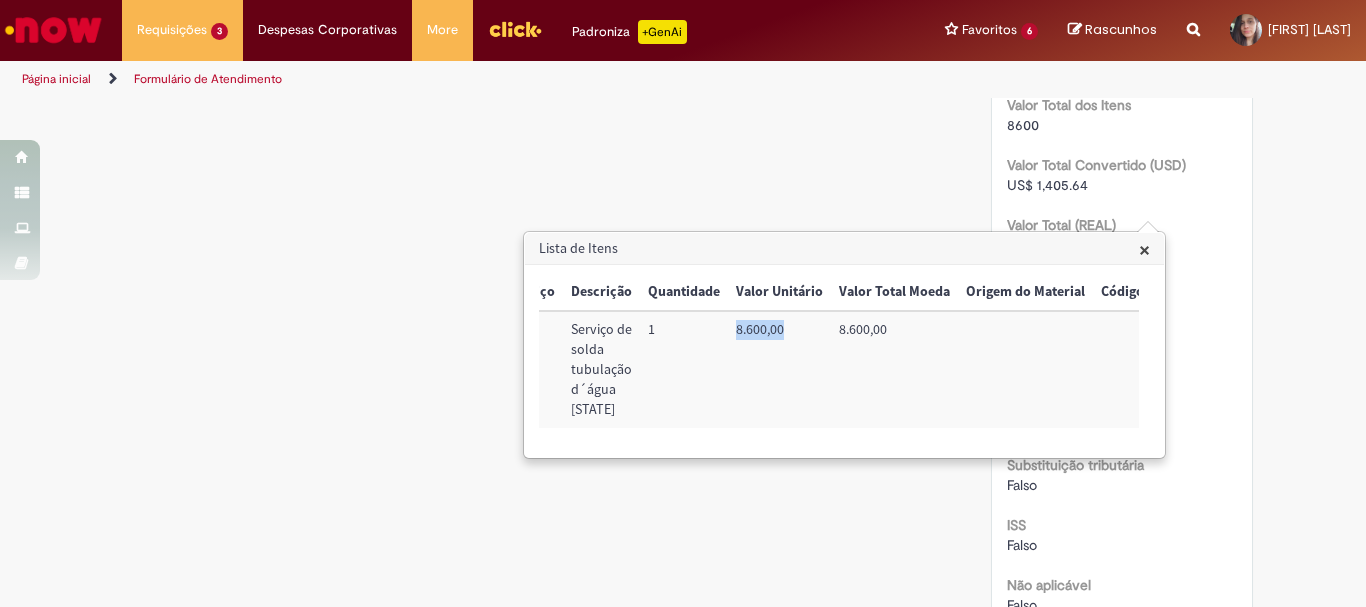 click on "8.600,00" at bounding box center [779, 369] 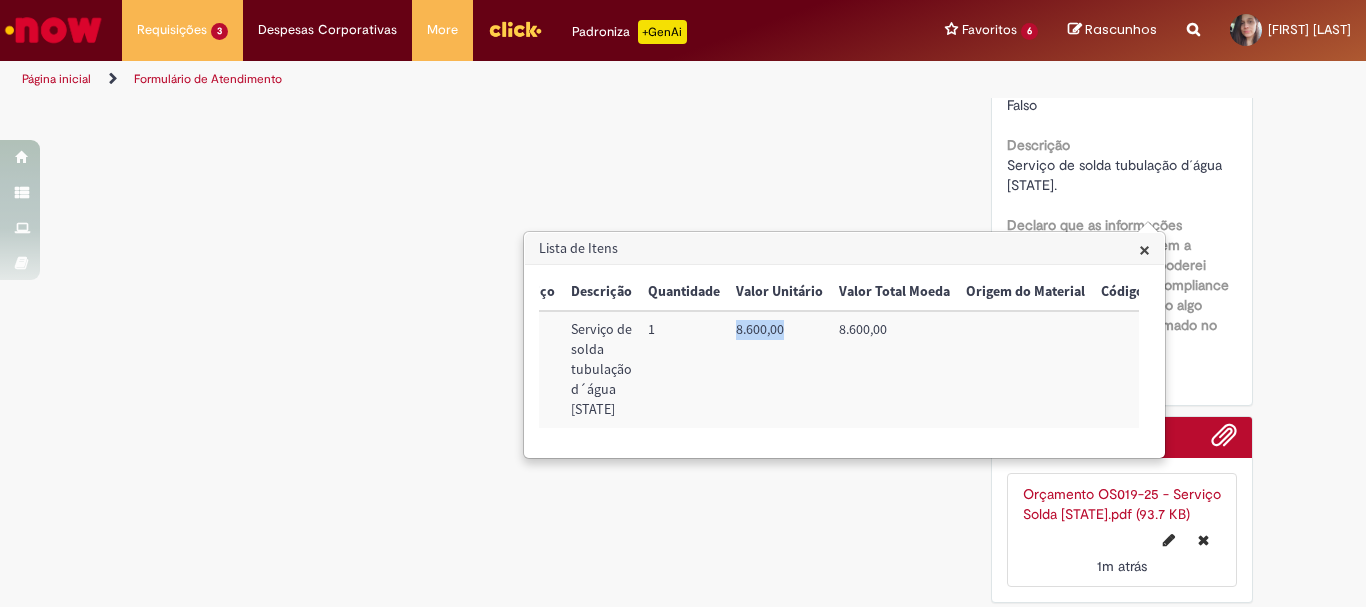 scroll, scrollTop: 2913, scrollLeft: 0, axis: vertical 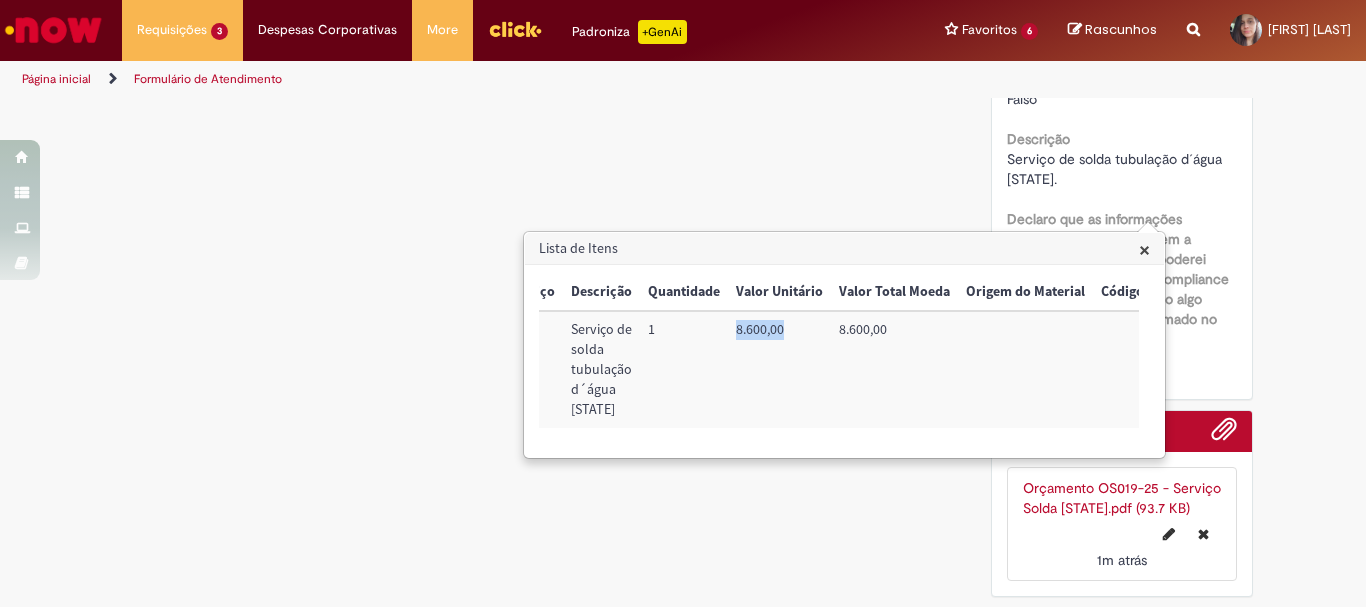 click on "×" at bounding box center (1144, 249) 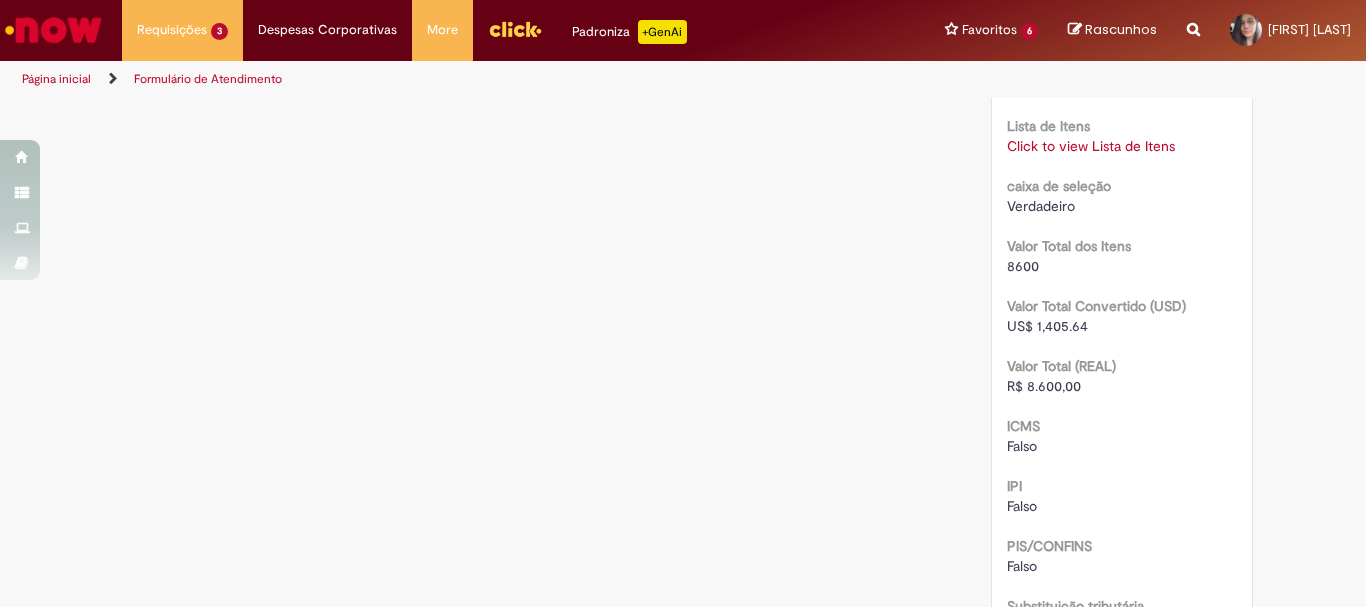 scroll, scrollTop: 2559, scrollLeft: 0, axis: vertical 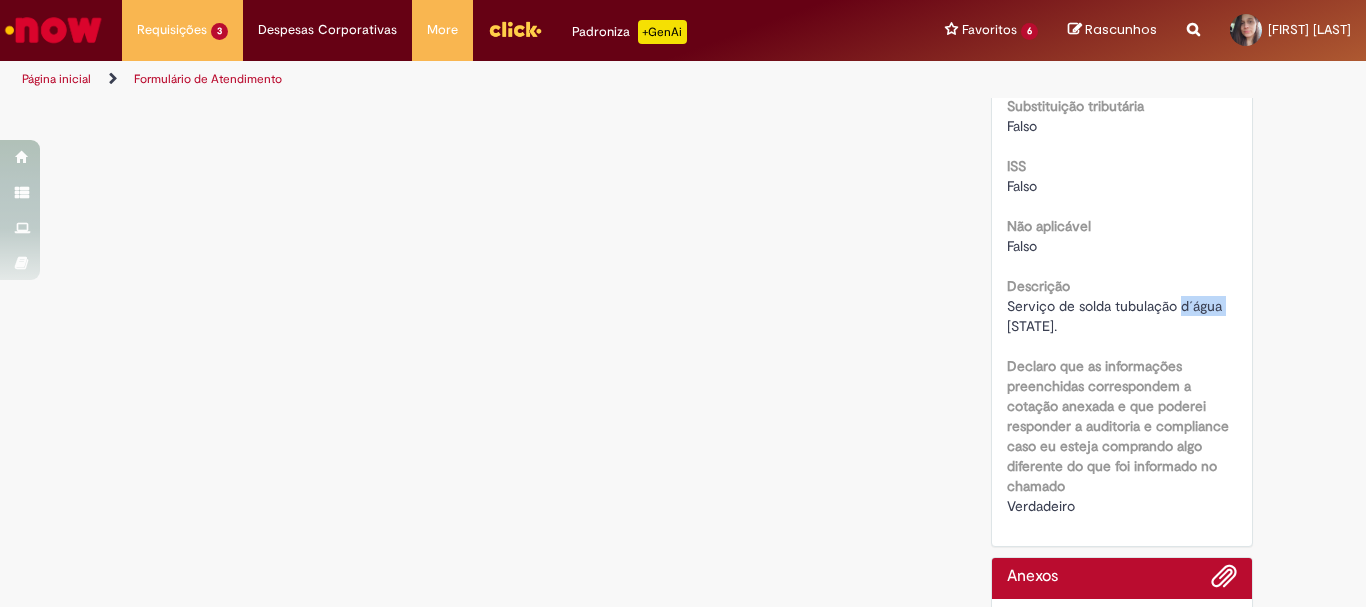 drag, startPoint x: 1178, startPoint y: 515, endPoint x: 1219, endPoint y: 512, distance: 41.109608 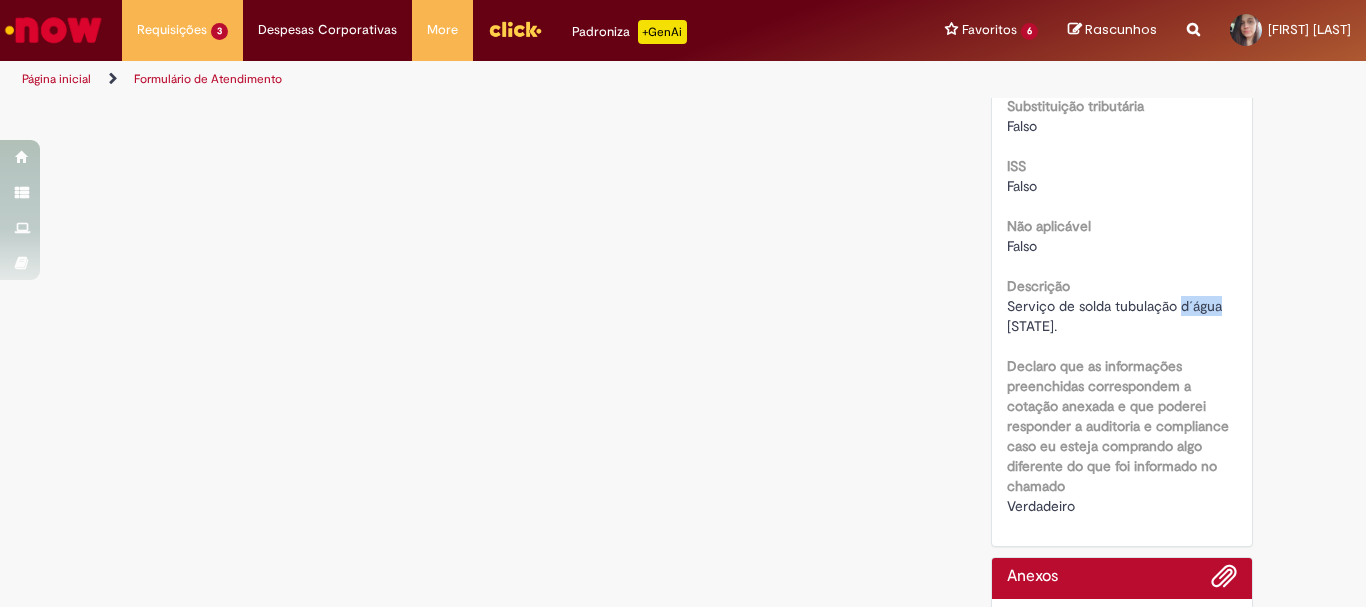 copy on "d´água" 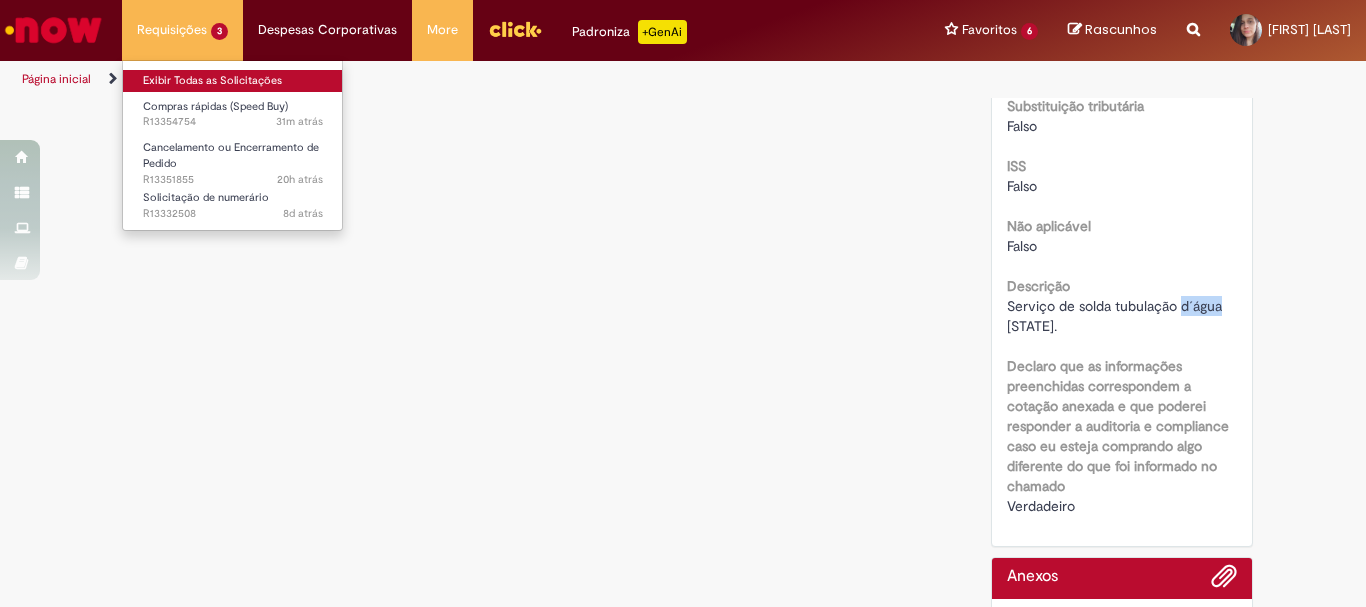 click on "Exibir Todas as Solicitações" at bounding box center [233, 81] 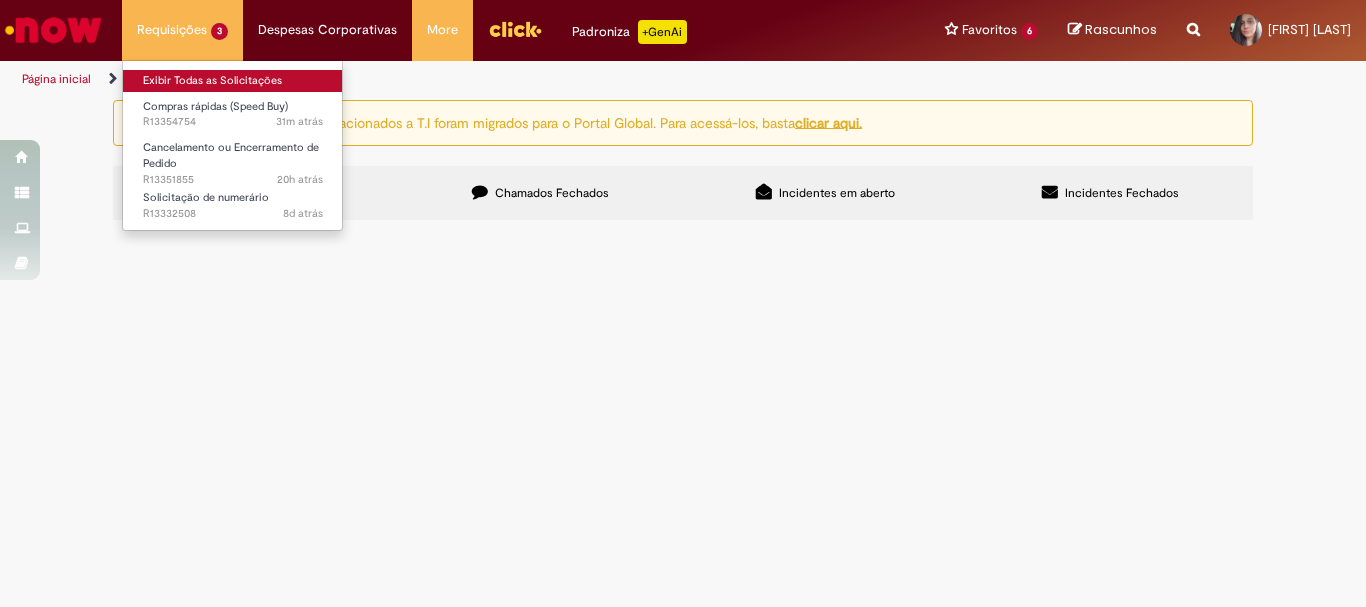 scroll, scrollTop: 0, scrollLeft: 0, axis: both 